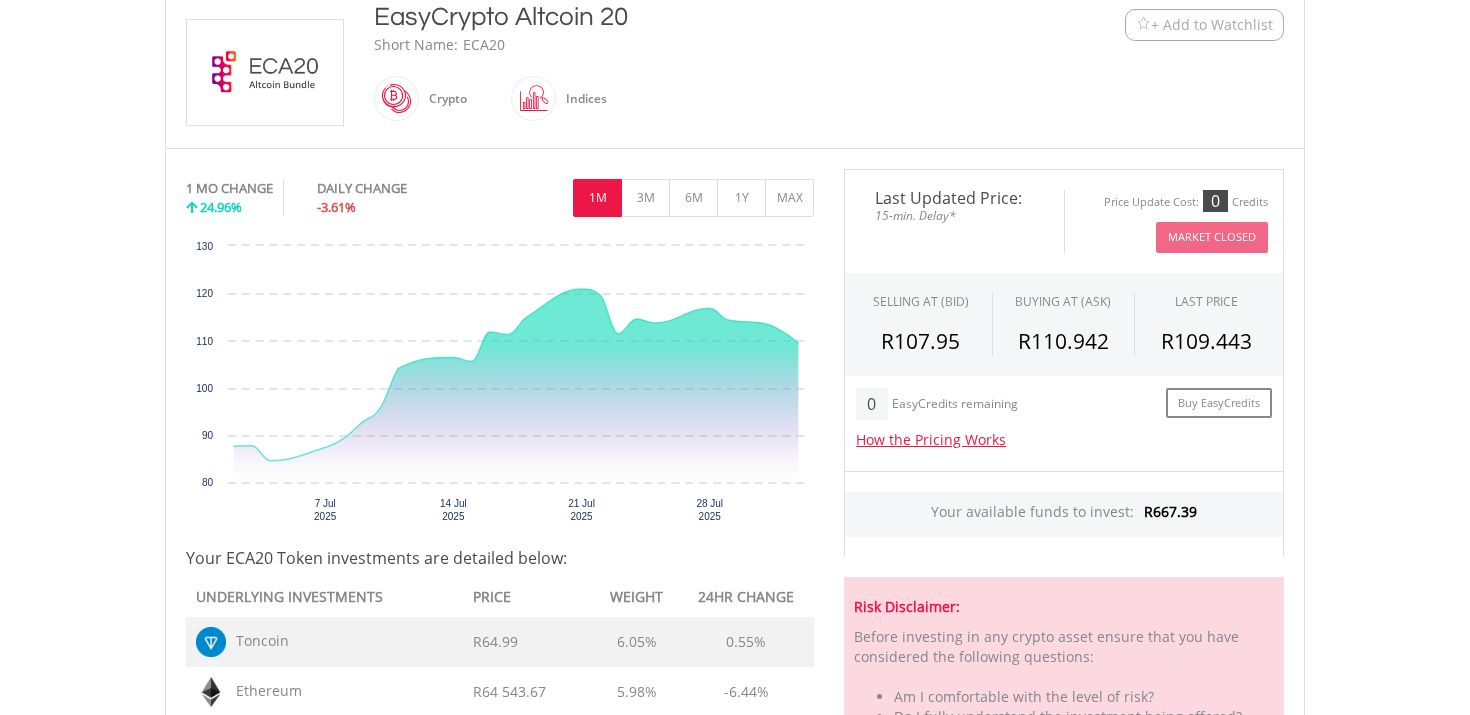 scroll, scrollTop: 463, scrollLeft: 0, axis: vertical 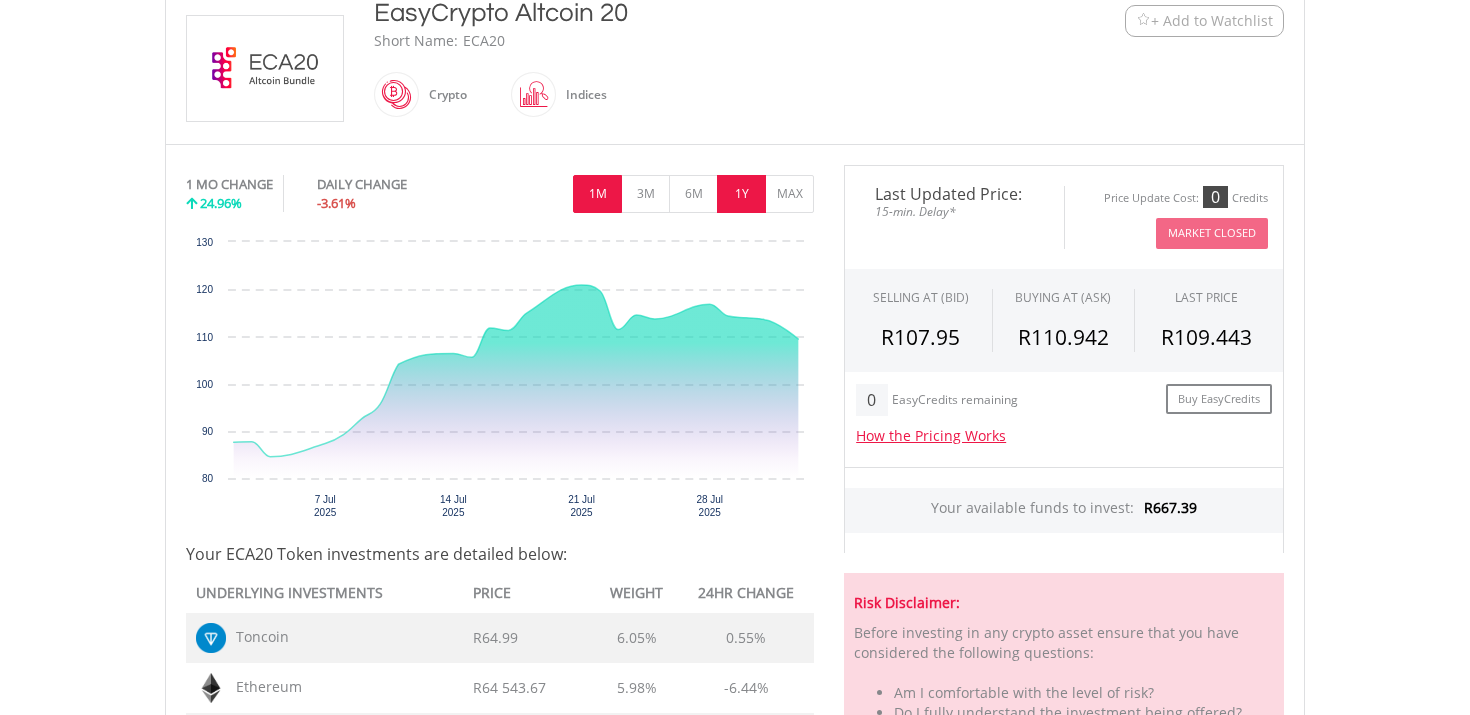 click on "1Y" at bounding box center [741, 194] 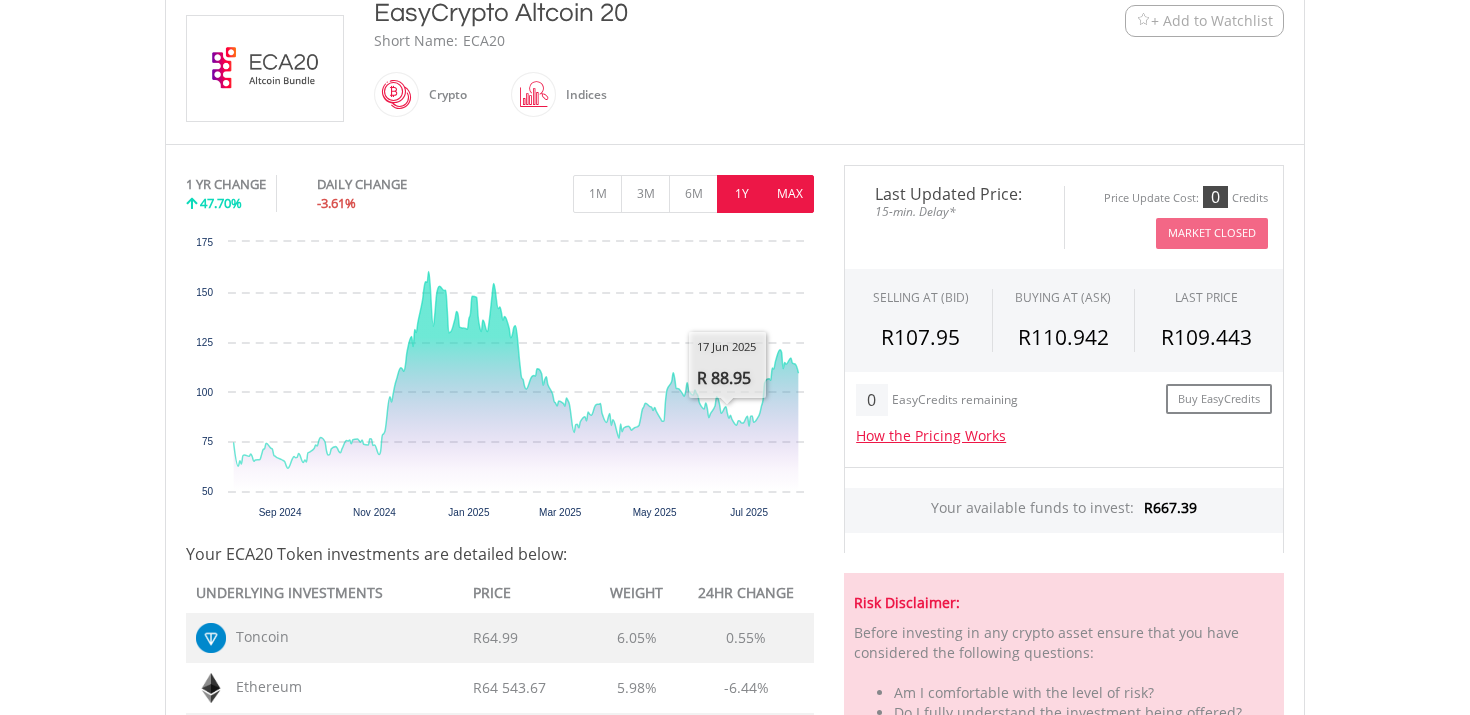 click on "MAX" at bounding box center [789, 194] 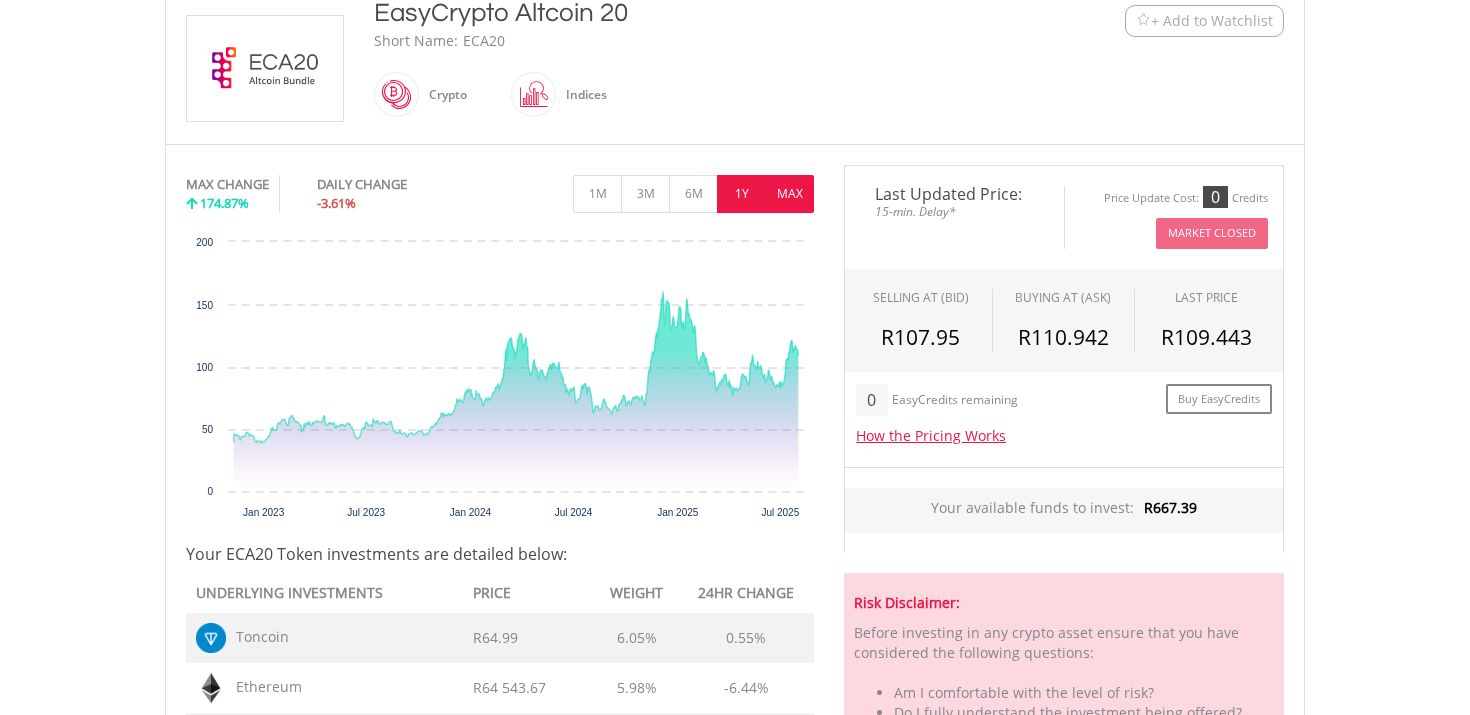 click on "1Y" at bounding box center (741, 194) 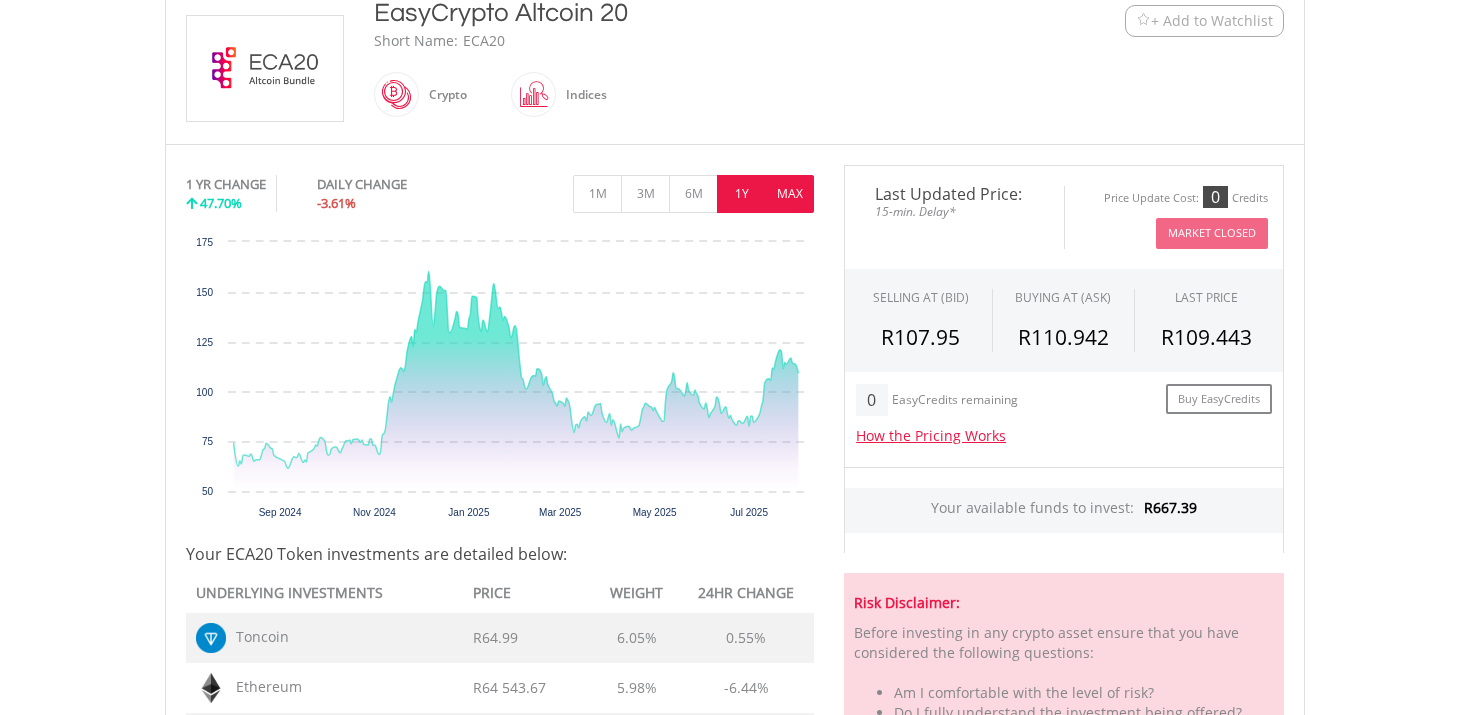 click on "MAX" at bounding box center (789, 194) 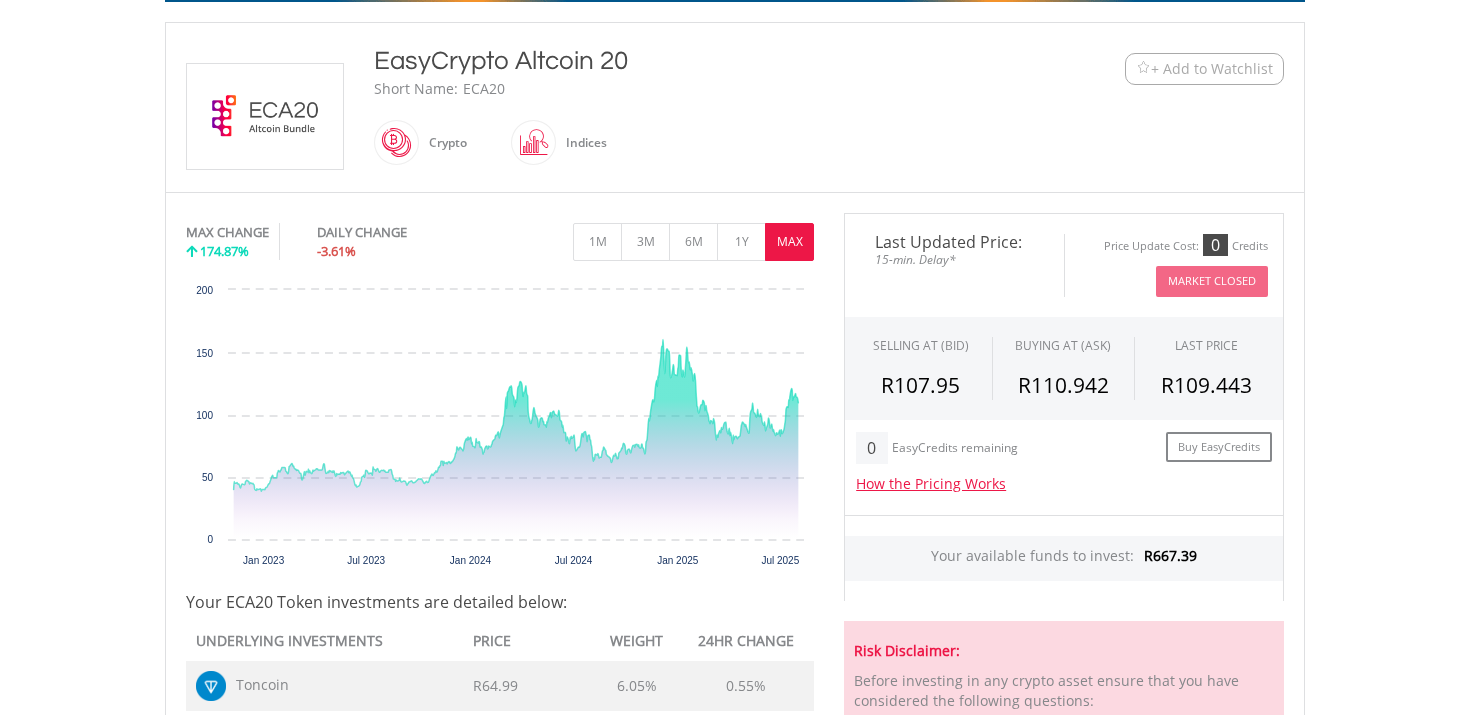 scroll, scrollTop: 346, scrollLeft: 0, axis: vertical 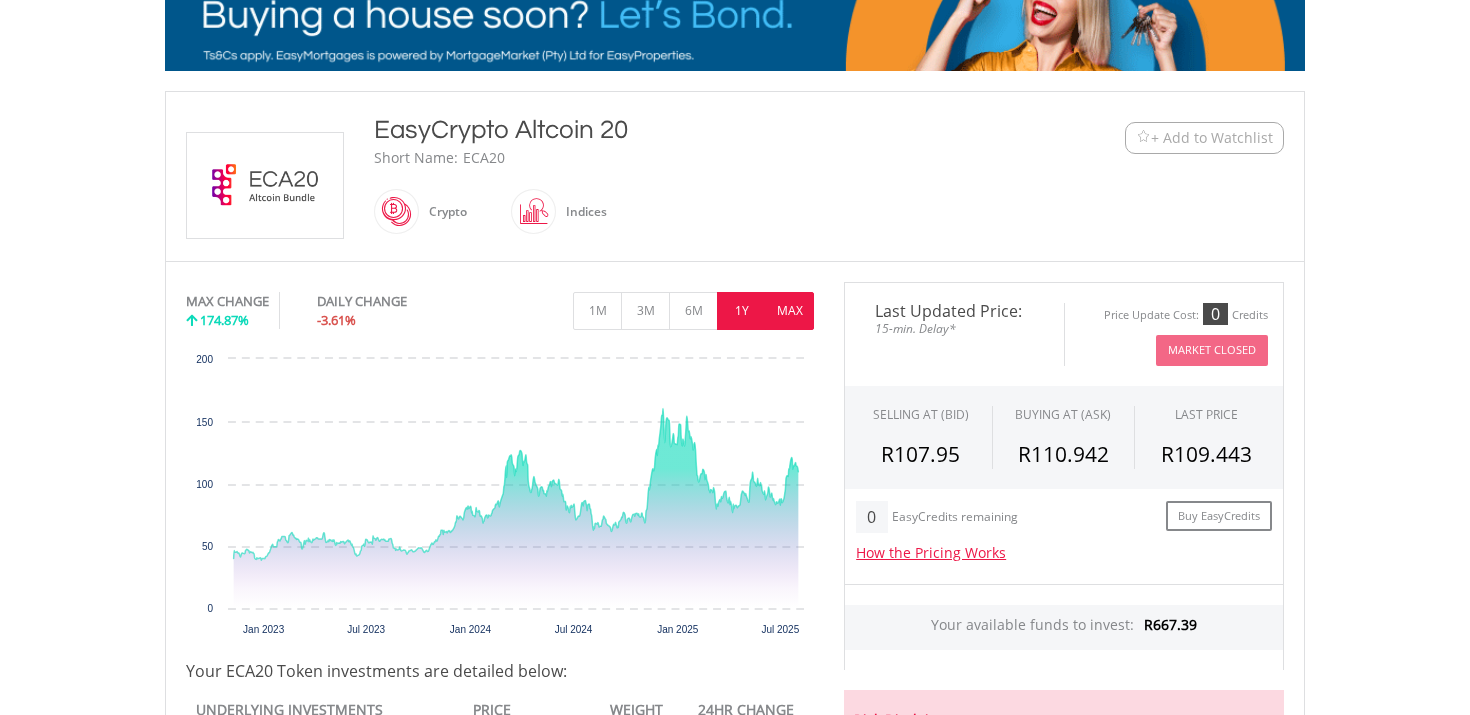 click on "1Y" at bounding box center (741, 311) 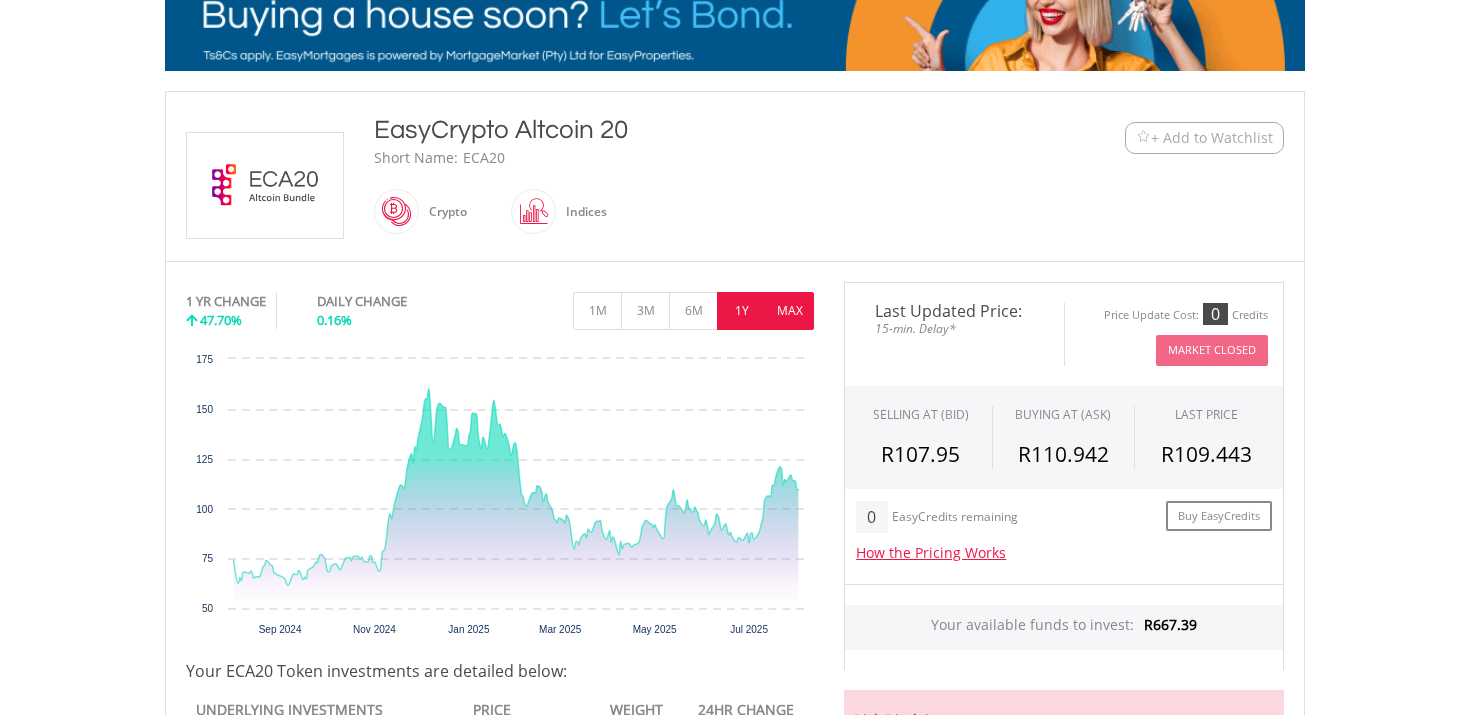 click on "MAX" at bounding box center [789, 311] 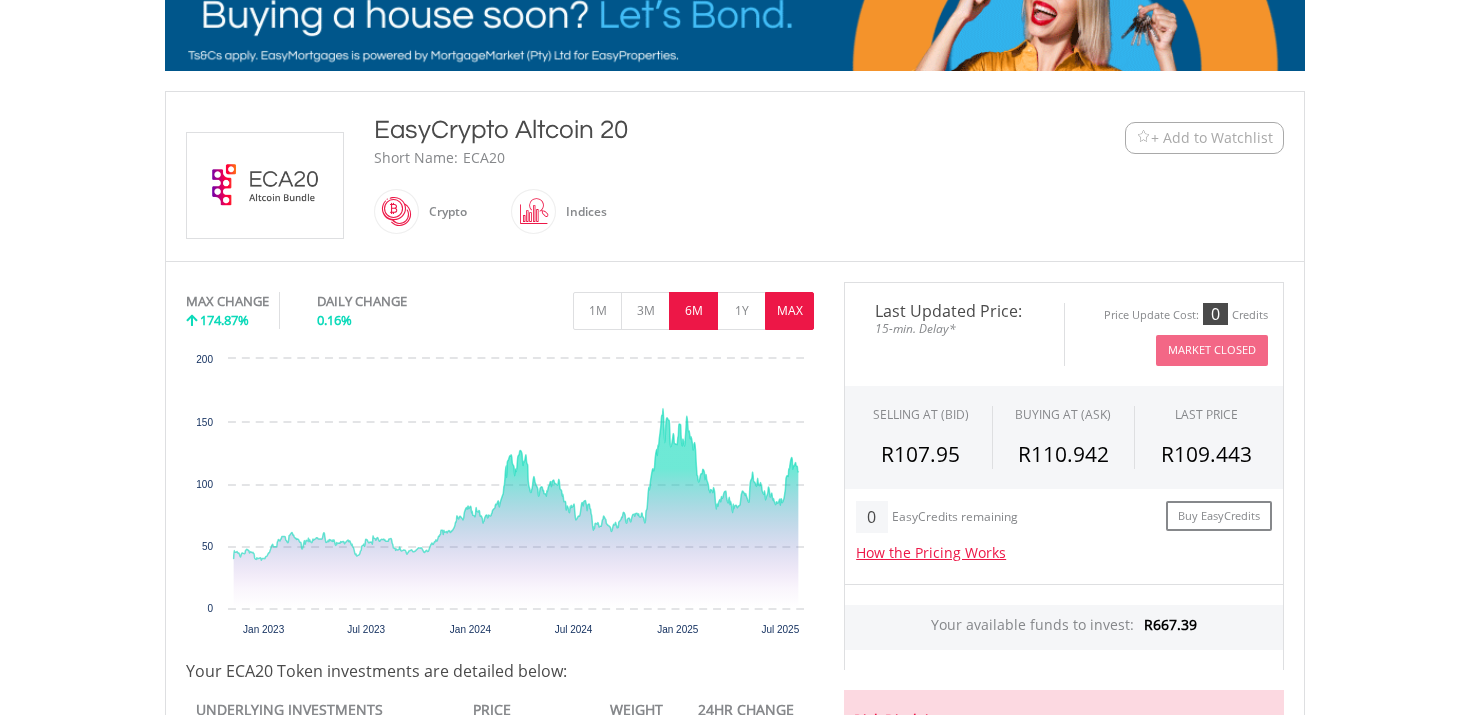click on "6M" at bounding box center (693, 311) 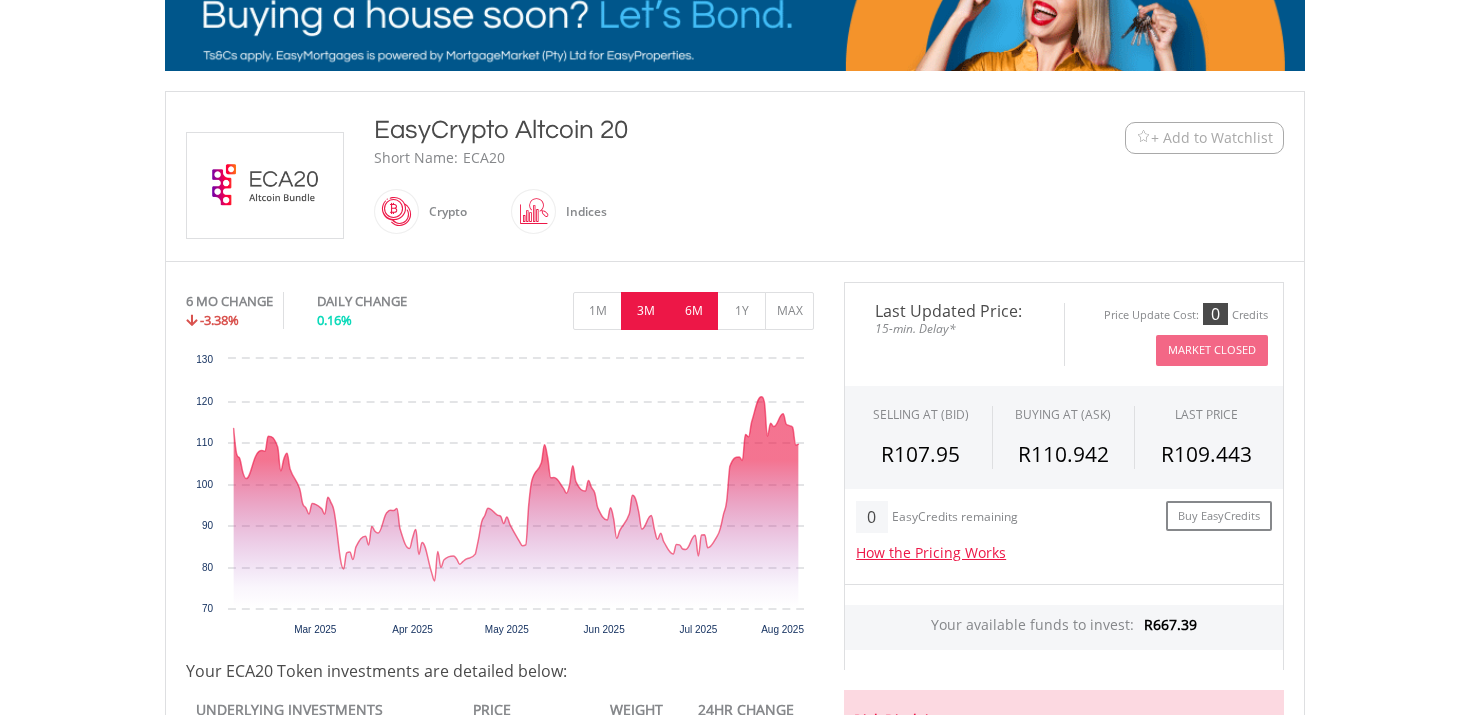 click on "3M" at bounding box center [645, 311] 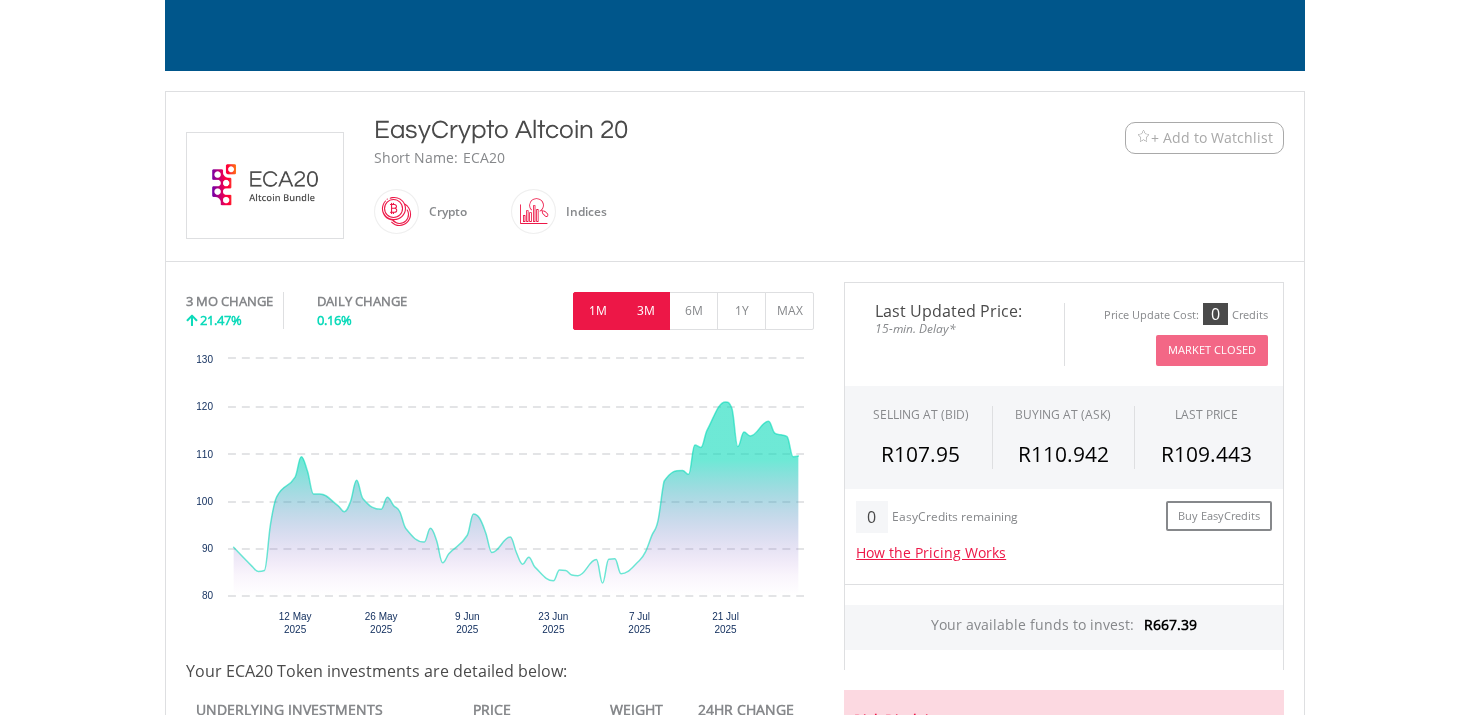 click on "1M" at bounding box center (597, 311) 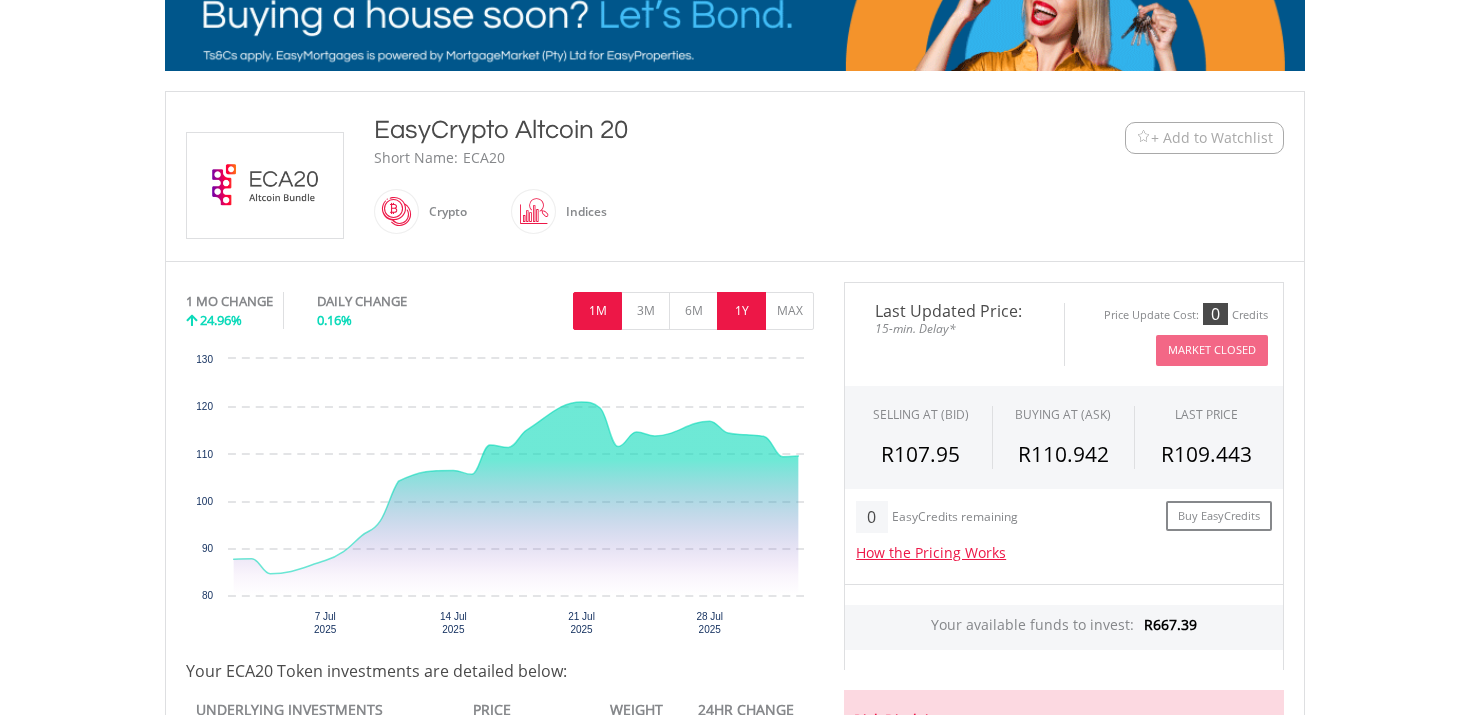 click on "1Y" at bounding box center (741, 311) 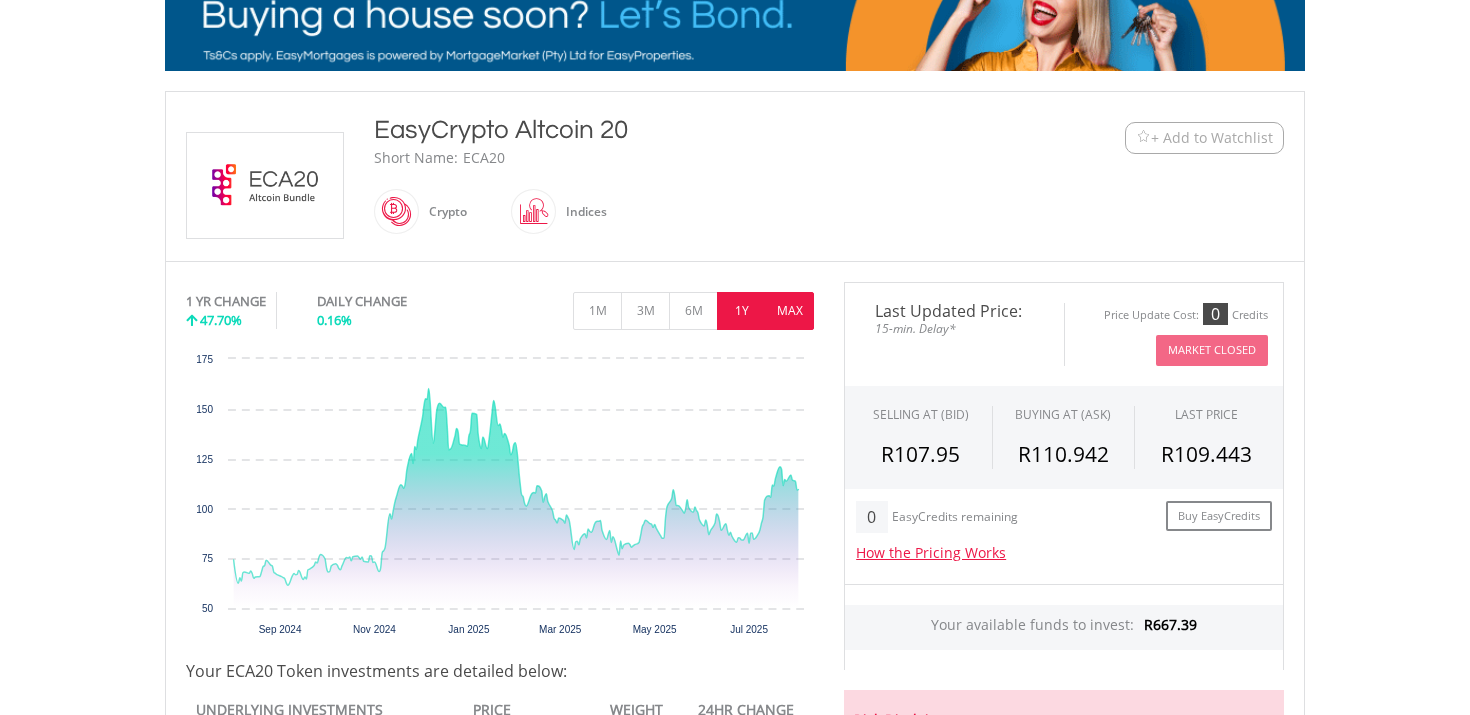 click on "MAX" at bounding box center (789, 311) 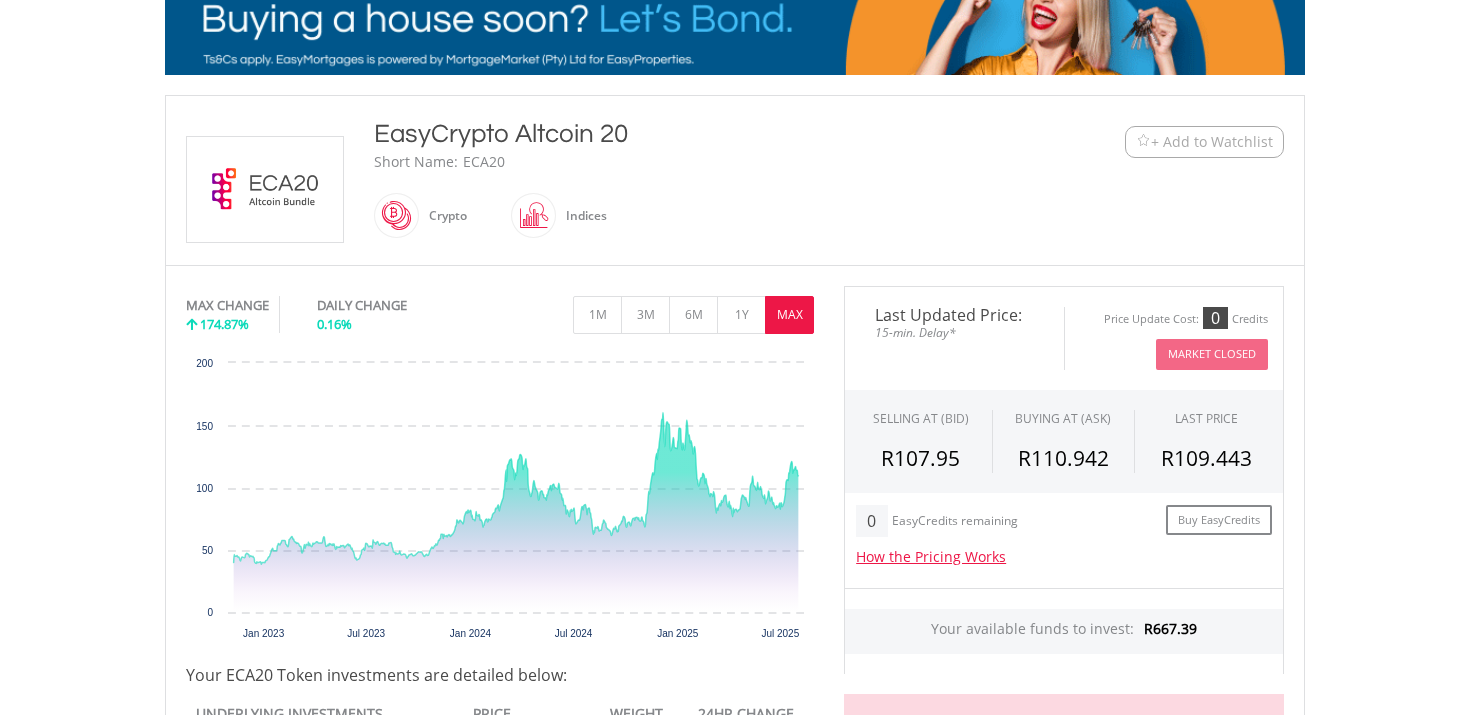 scroll, scrollTop: 343, scrollLeft: 0, axis: vertical 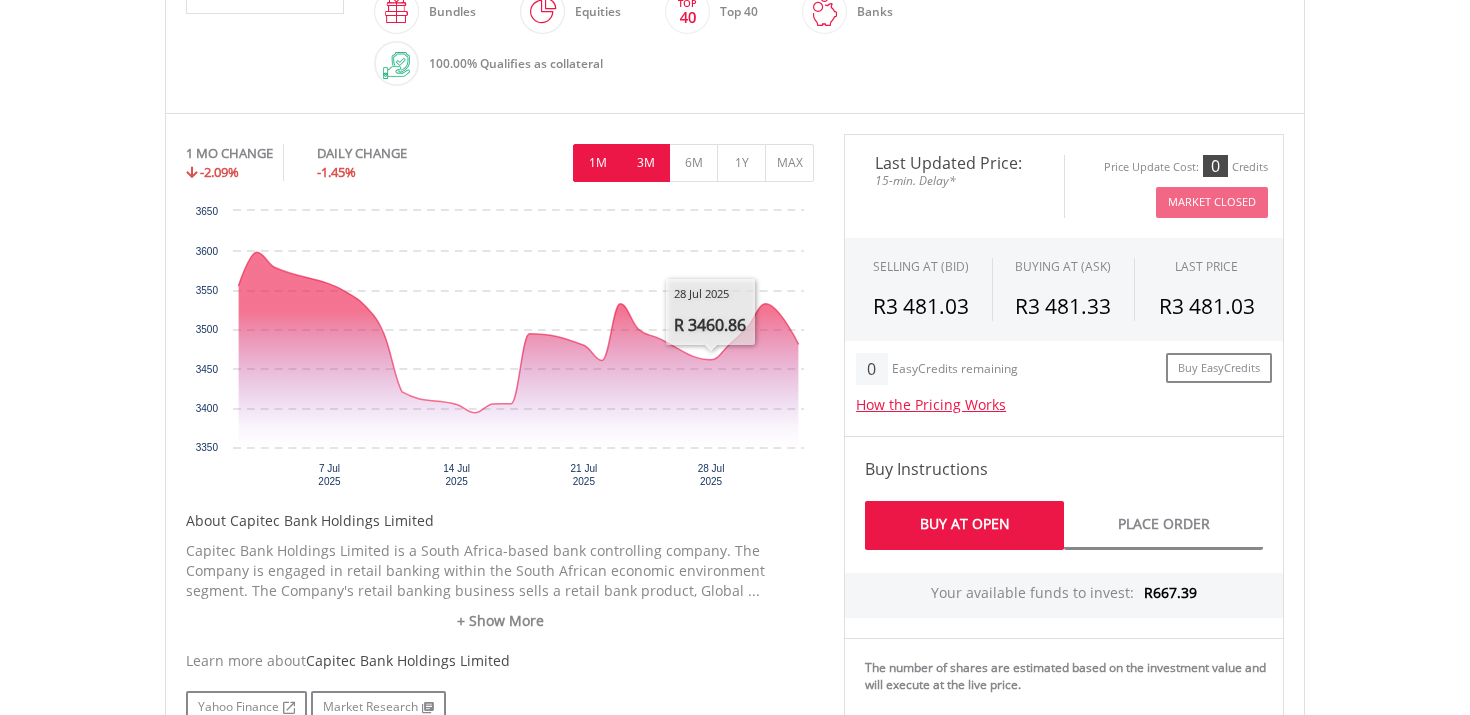 click on "3M" at bounding box center (645, 163) 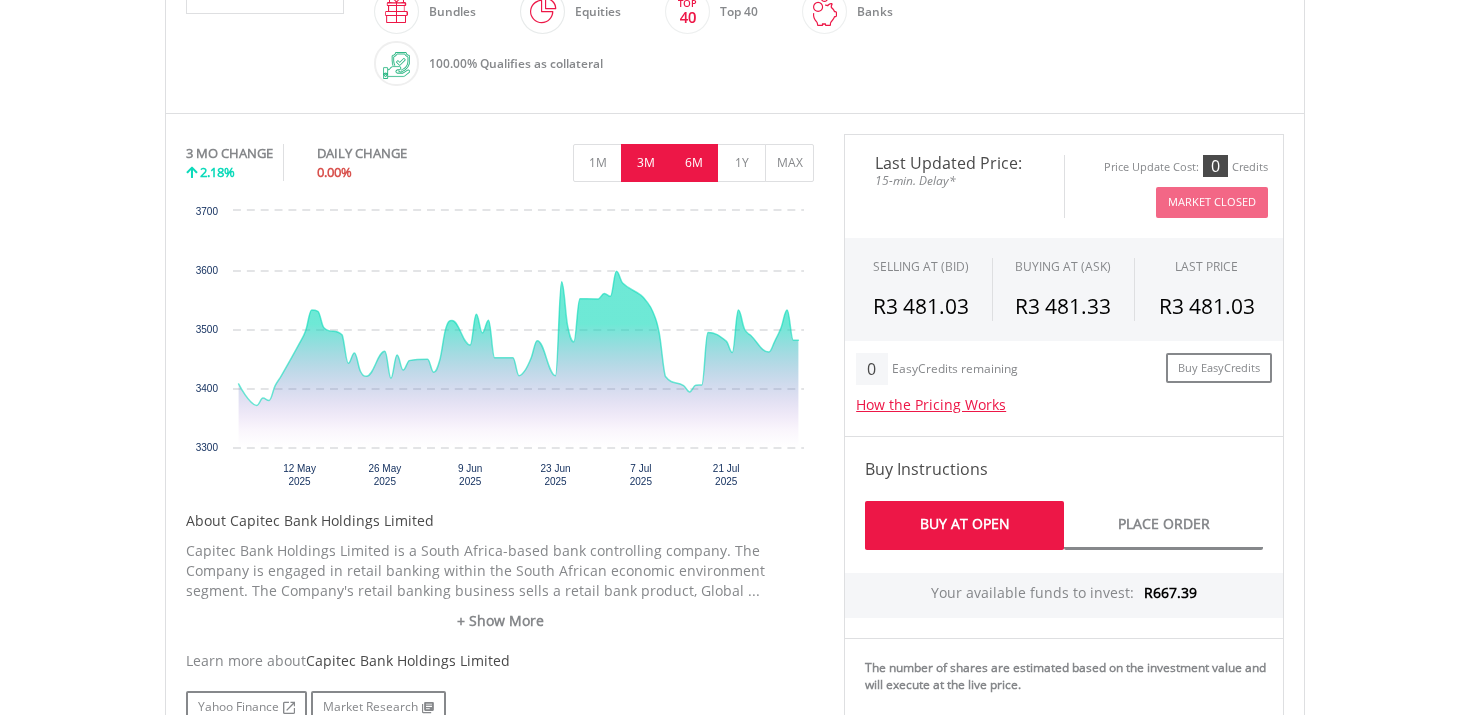 click on "6M" at bounding box center [693, 163] 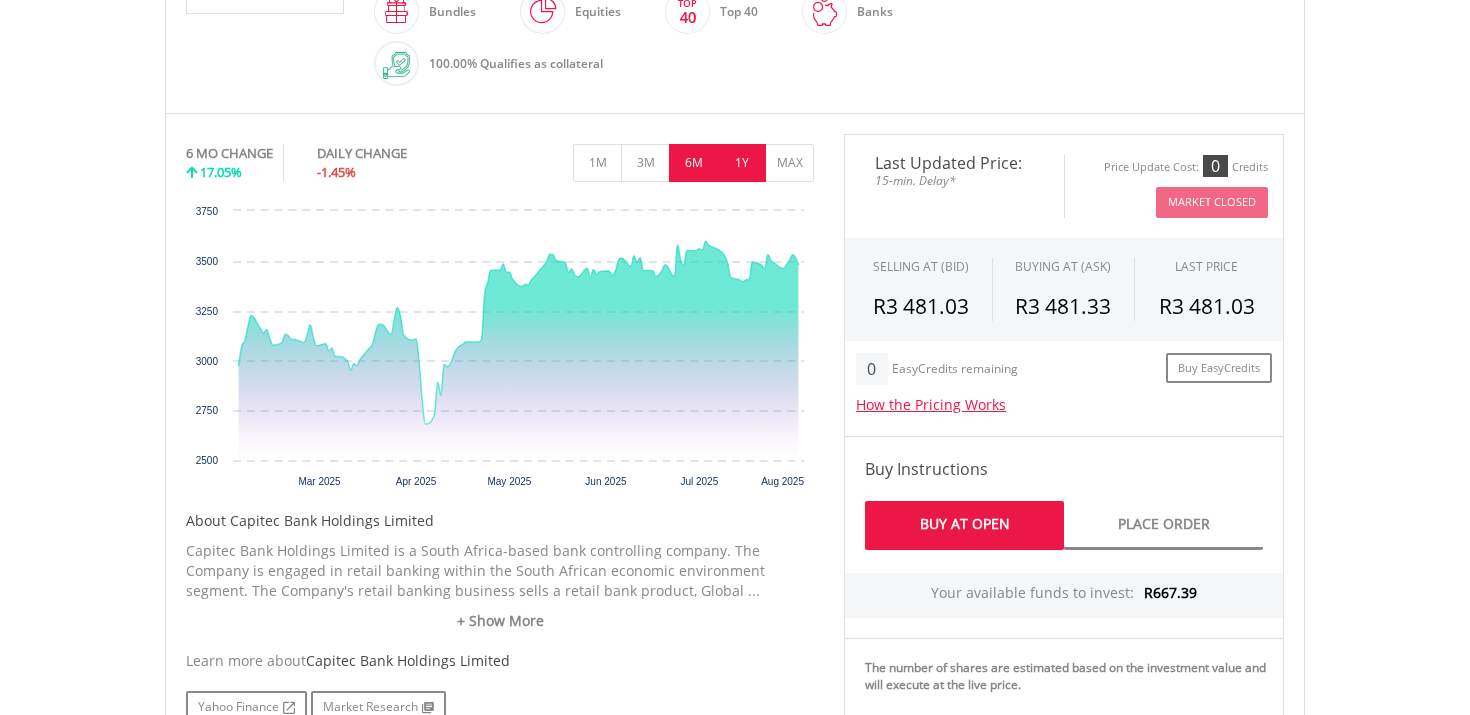 click on "1Y" at bounding box center [741, 163] 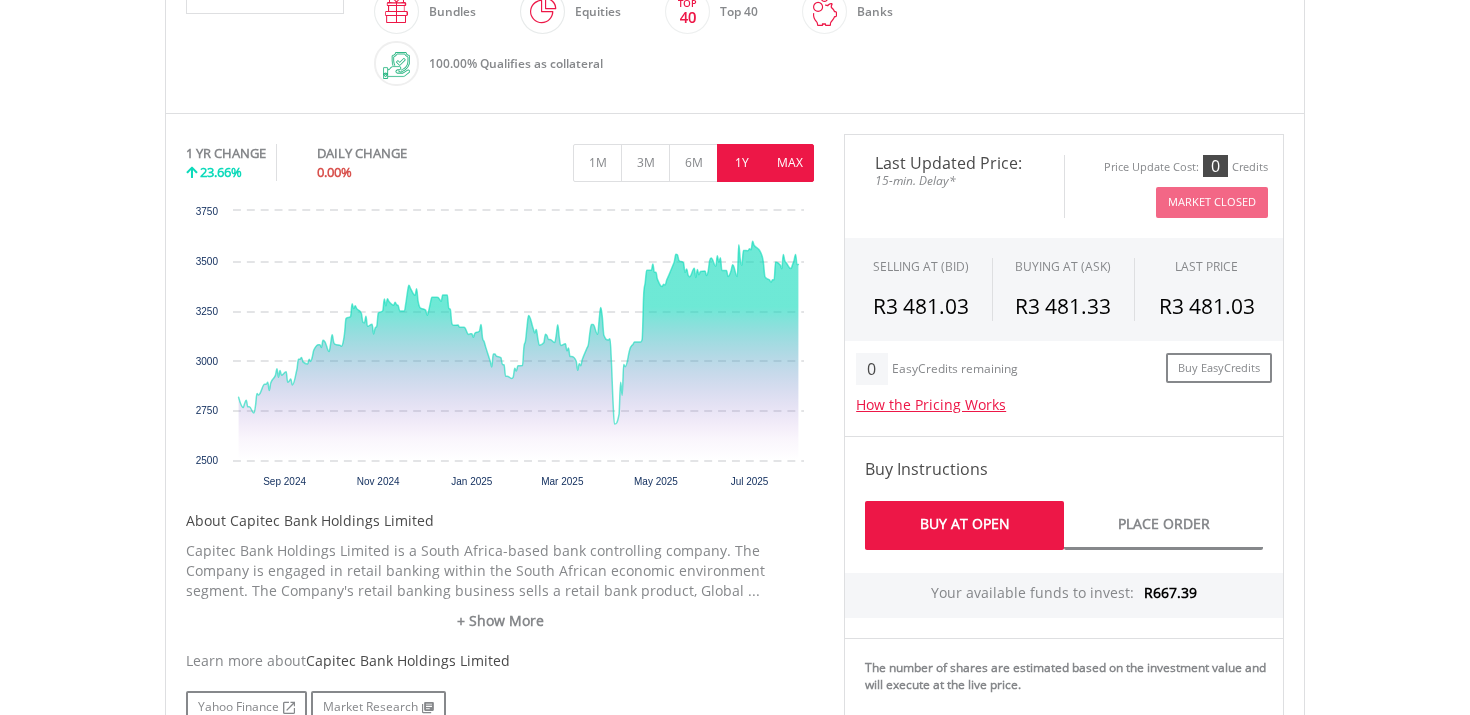 click on "MAX" at bounding box center (789, 163) 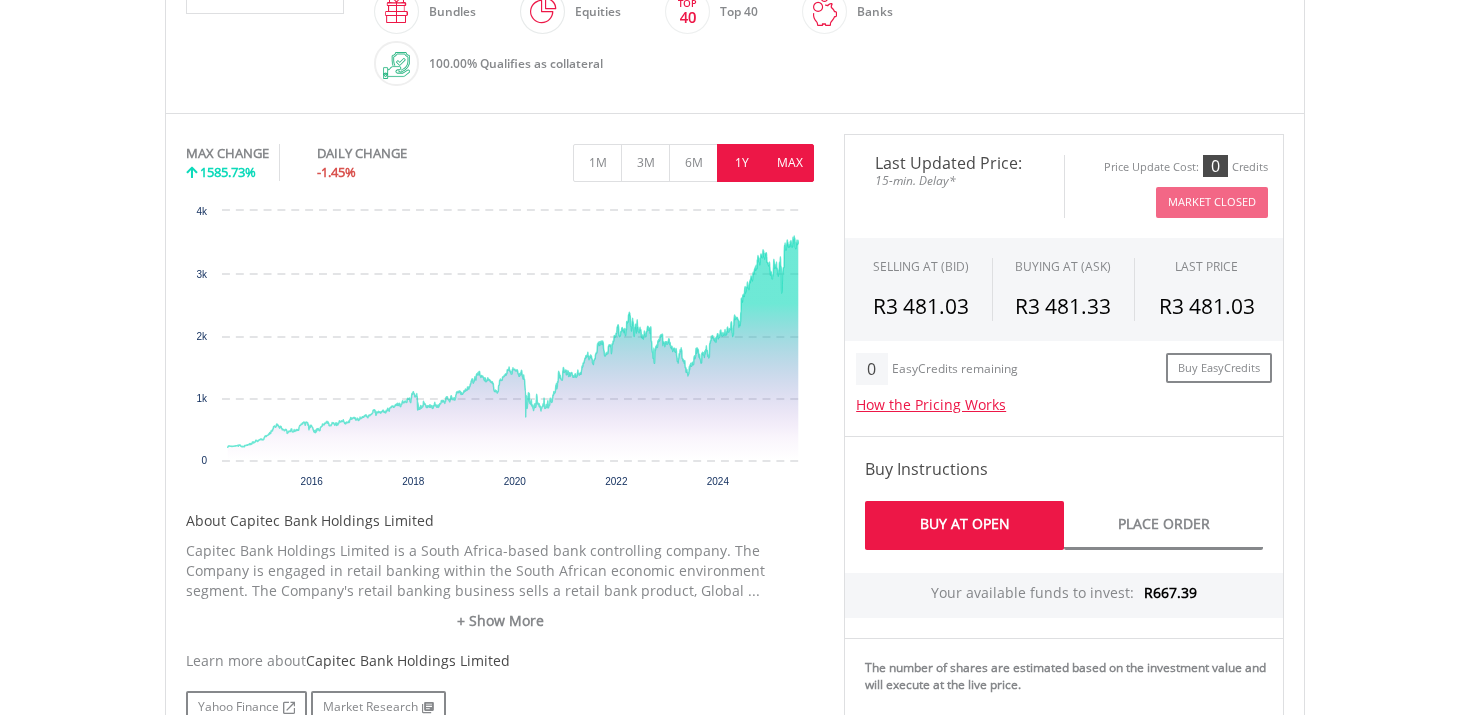 click on "1Y" at bounding box center (741, 163) 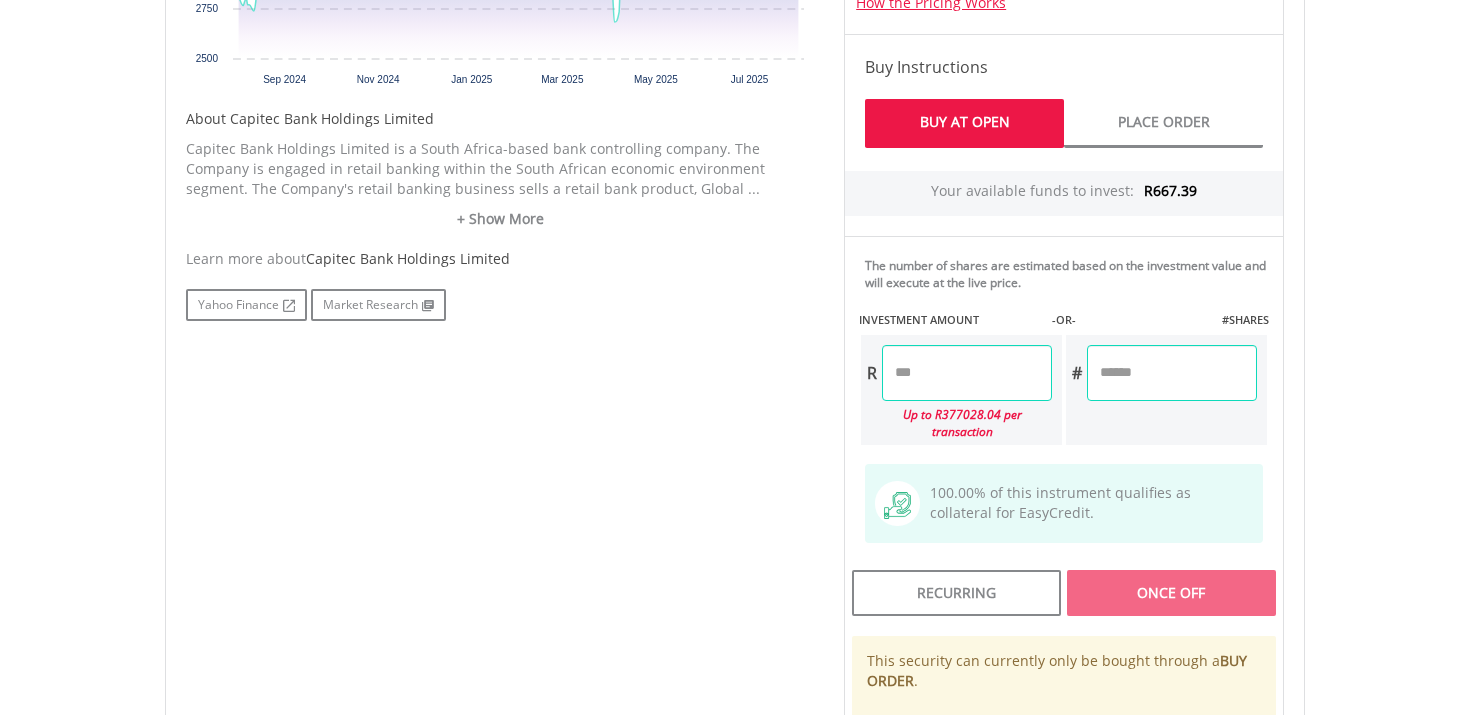 scroll, scrollTop: 964, scrollLeft: 0, axis: vertical 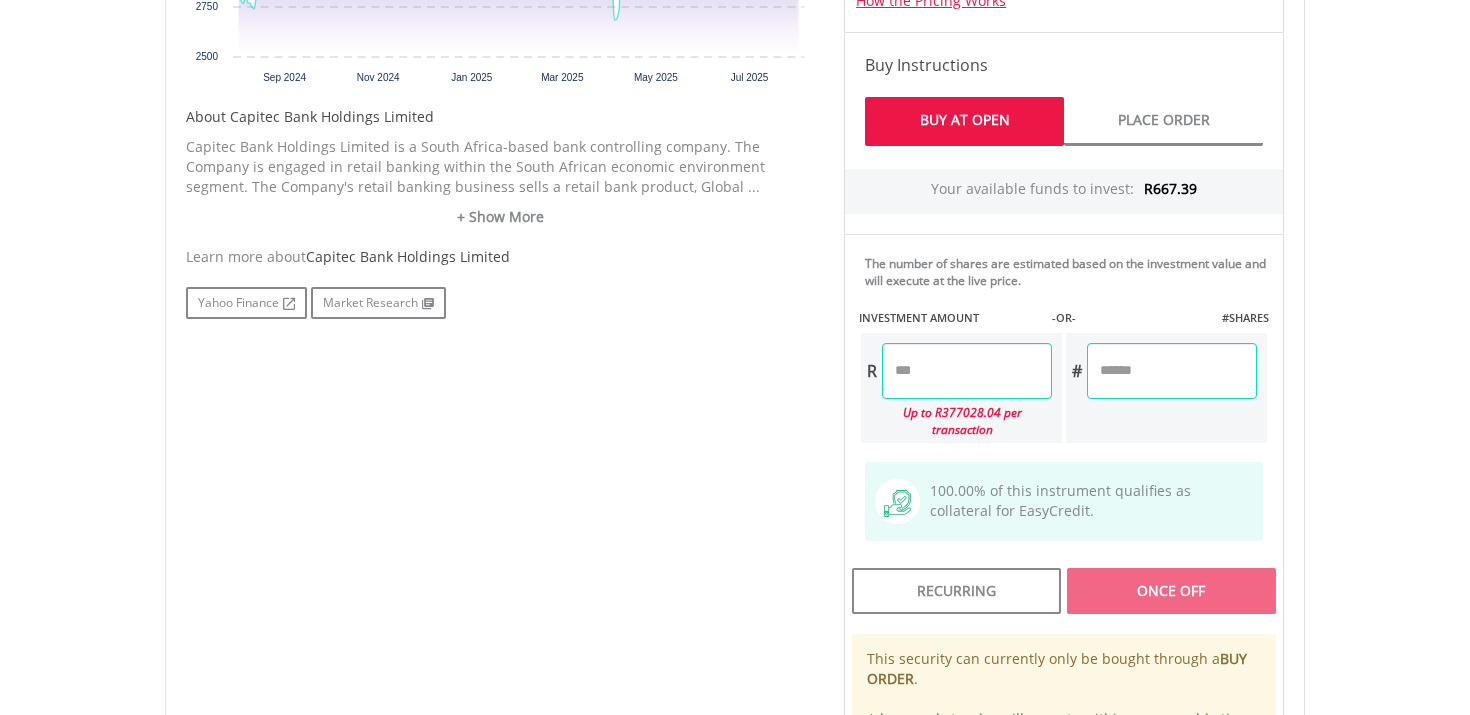 click at bounding box center (967, 371) 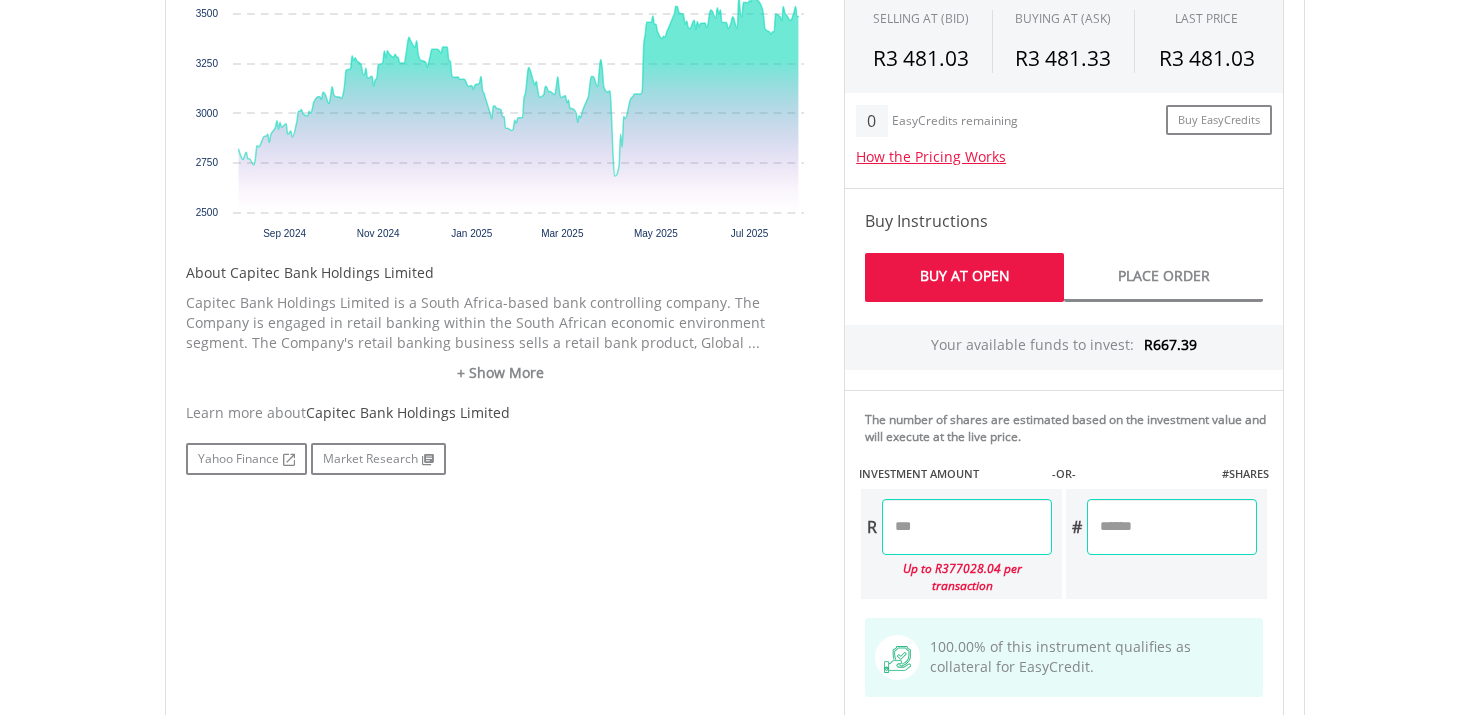 scroll, scrollTop: 801, scrollLeft: 0, axis: vertical 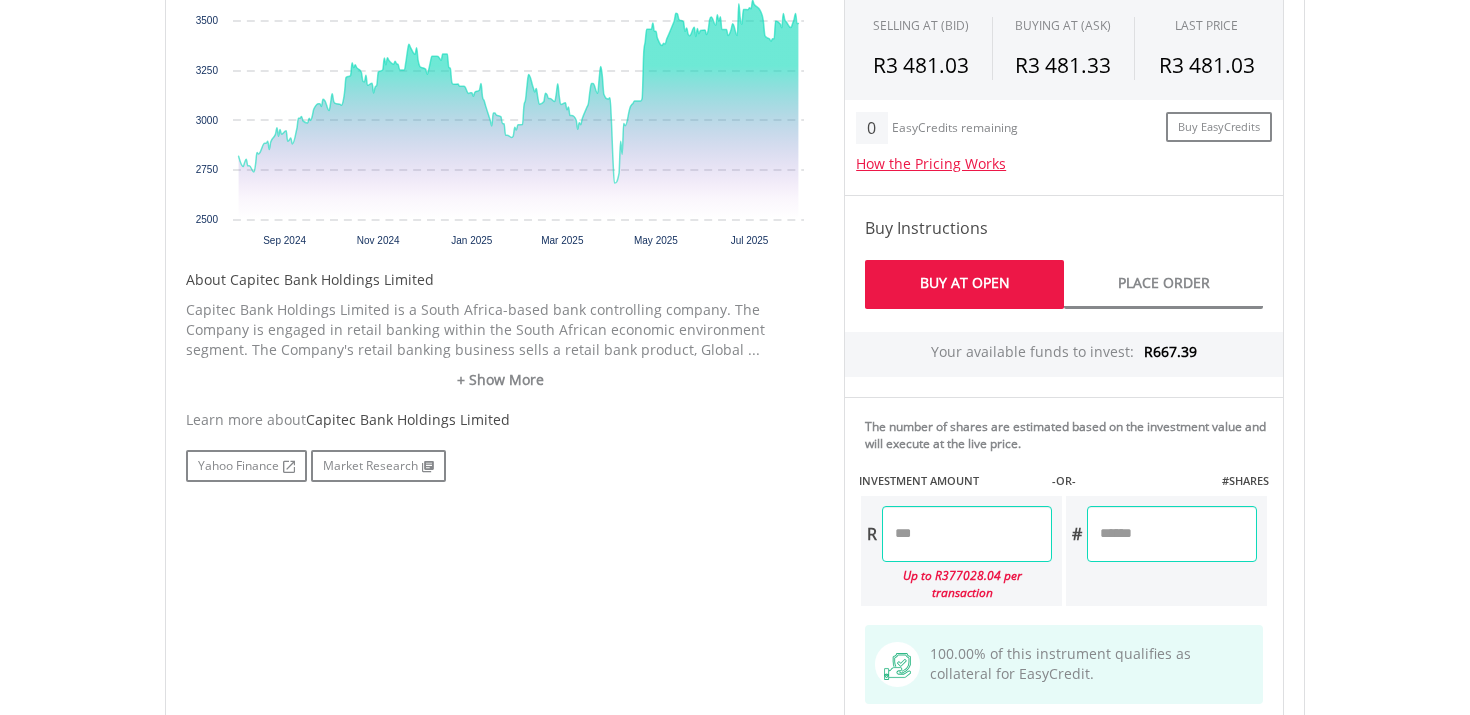 click at bounding box center (967, 534) 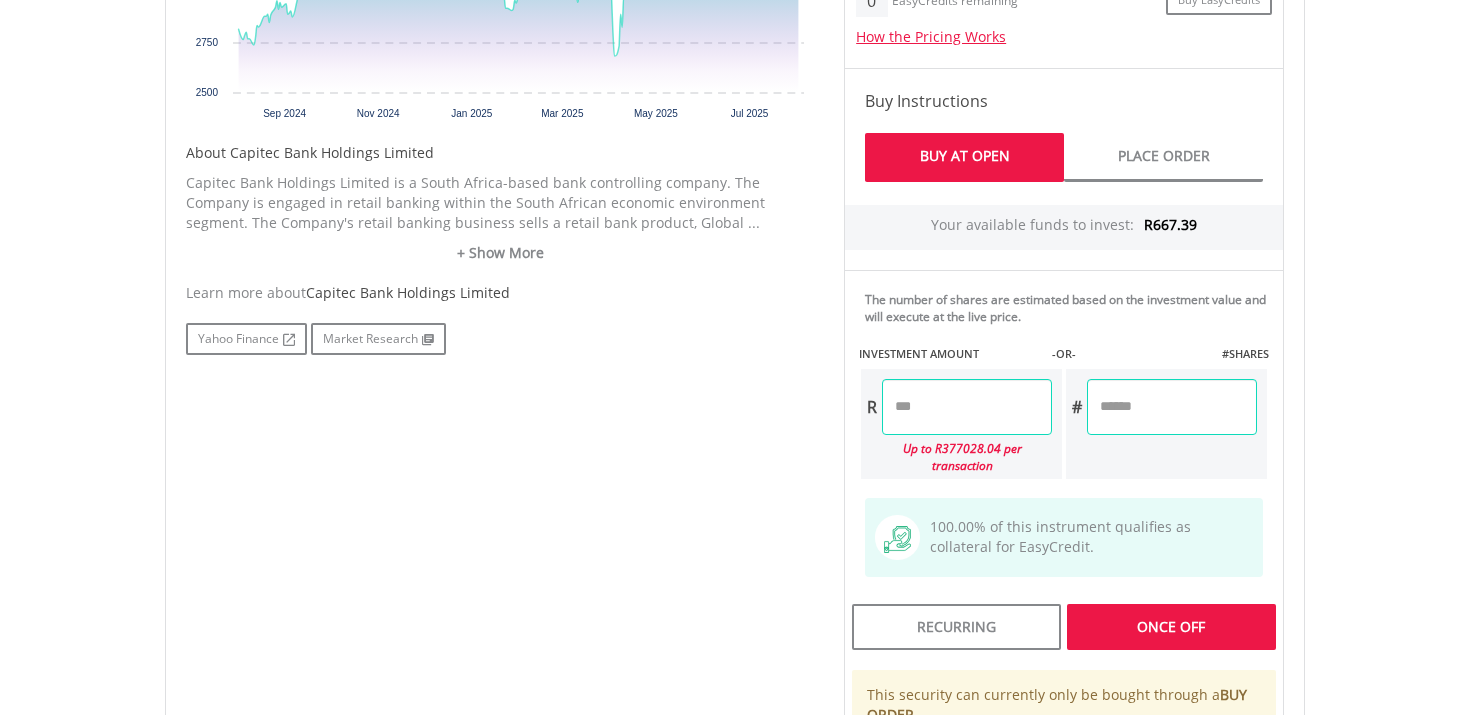 scroll, scrollTop: 942, scrollLeft: 0, axis: vertical 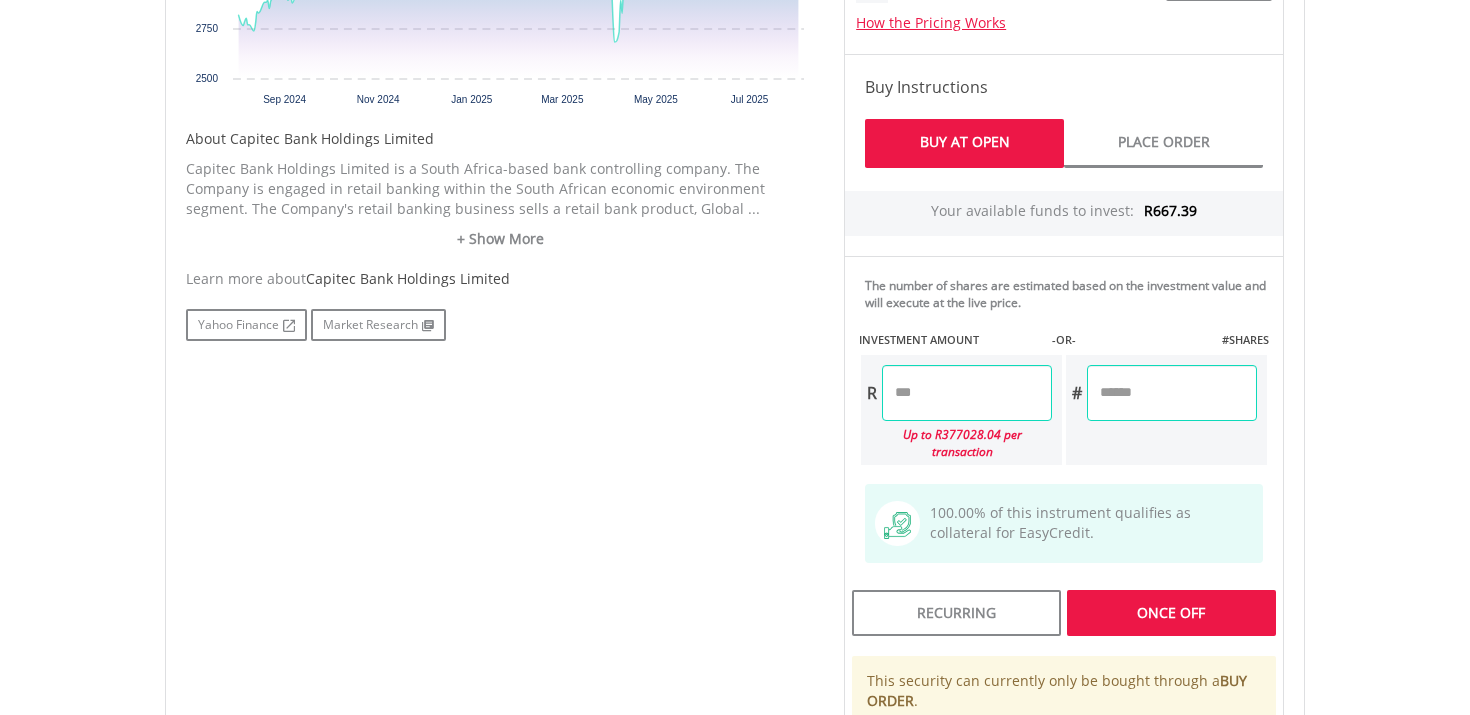 click on "Last Updated Price:
15-min. Delay*
Price Update Cost:
0
Credits
Market Closed
SELLING AT (BID)
BUYING AT                     (ASK)
LAST PRICE
R3 481.03
R3 481.33
R3 481.03
0" at bounding box center [1064, 313] 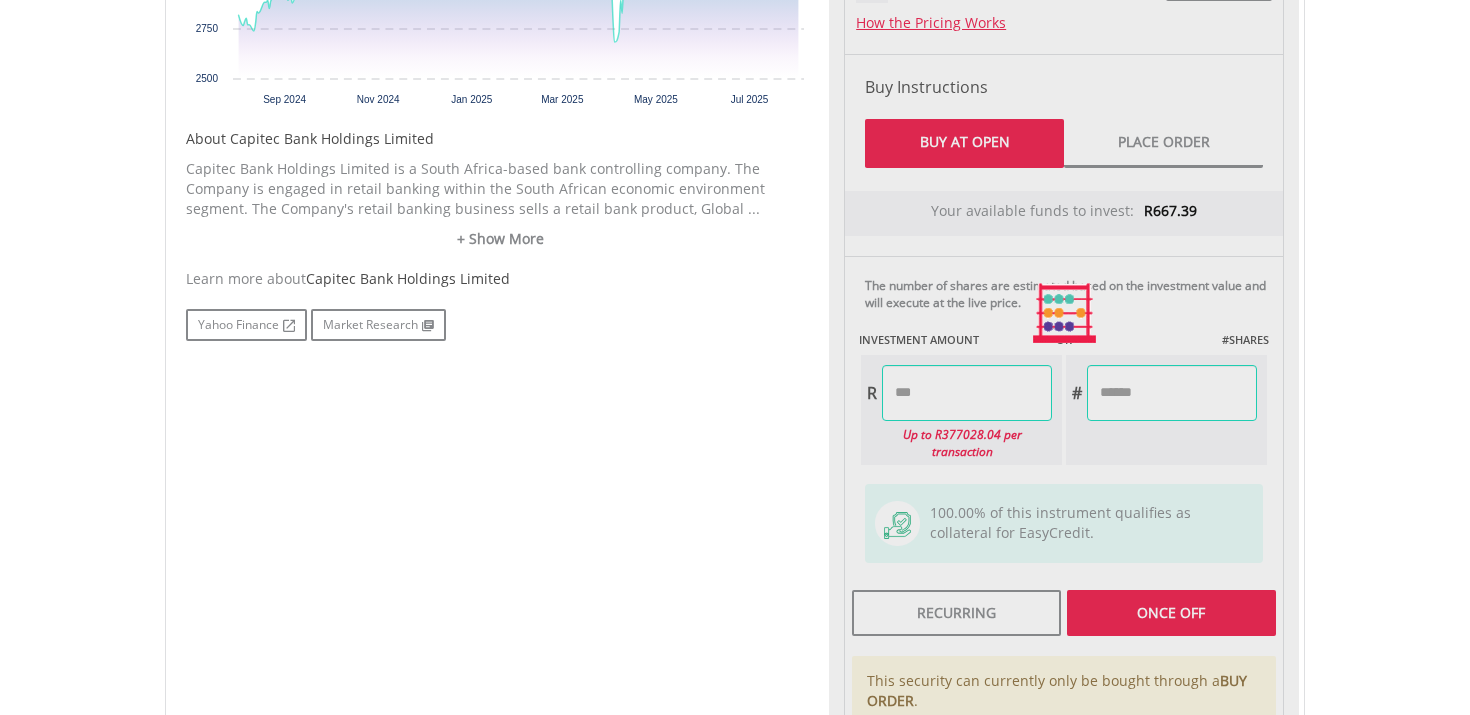 type on "******" 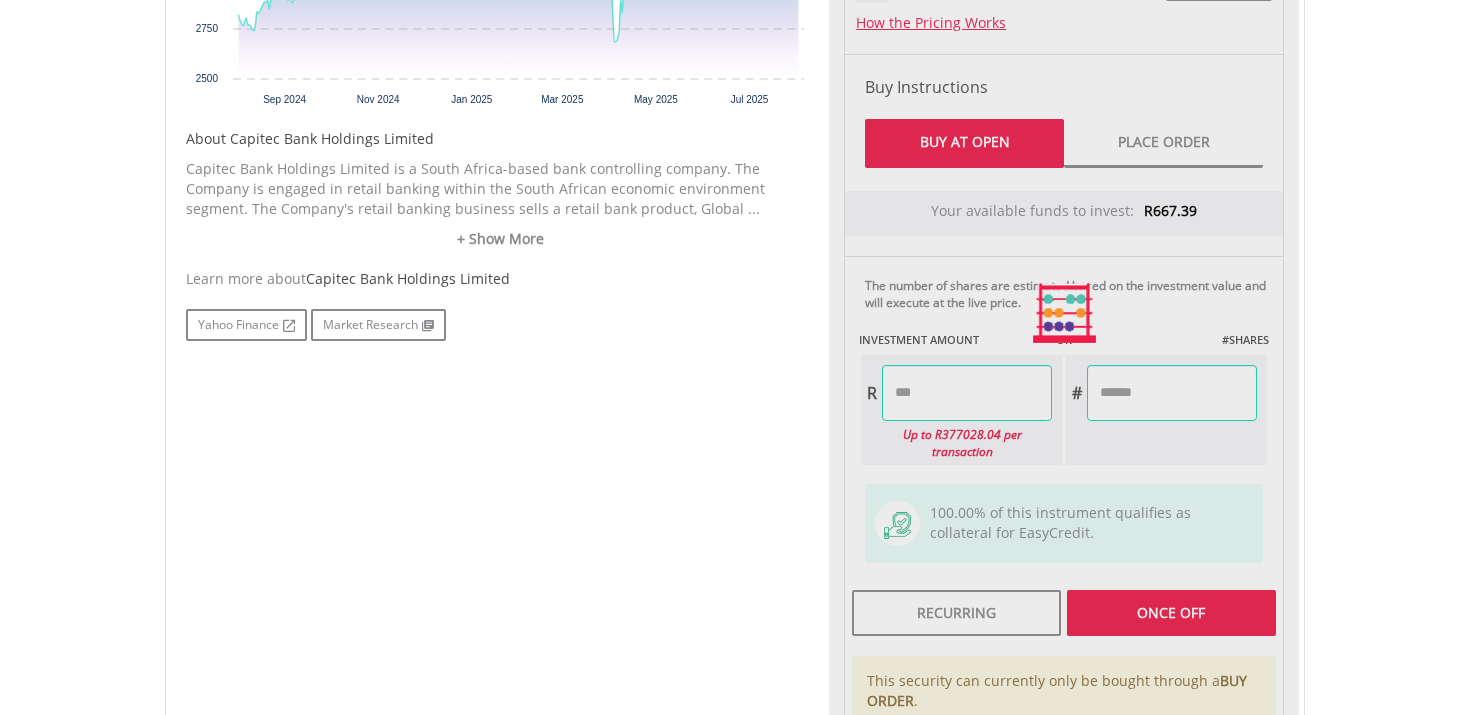 type on "******" 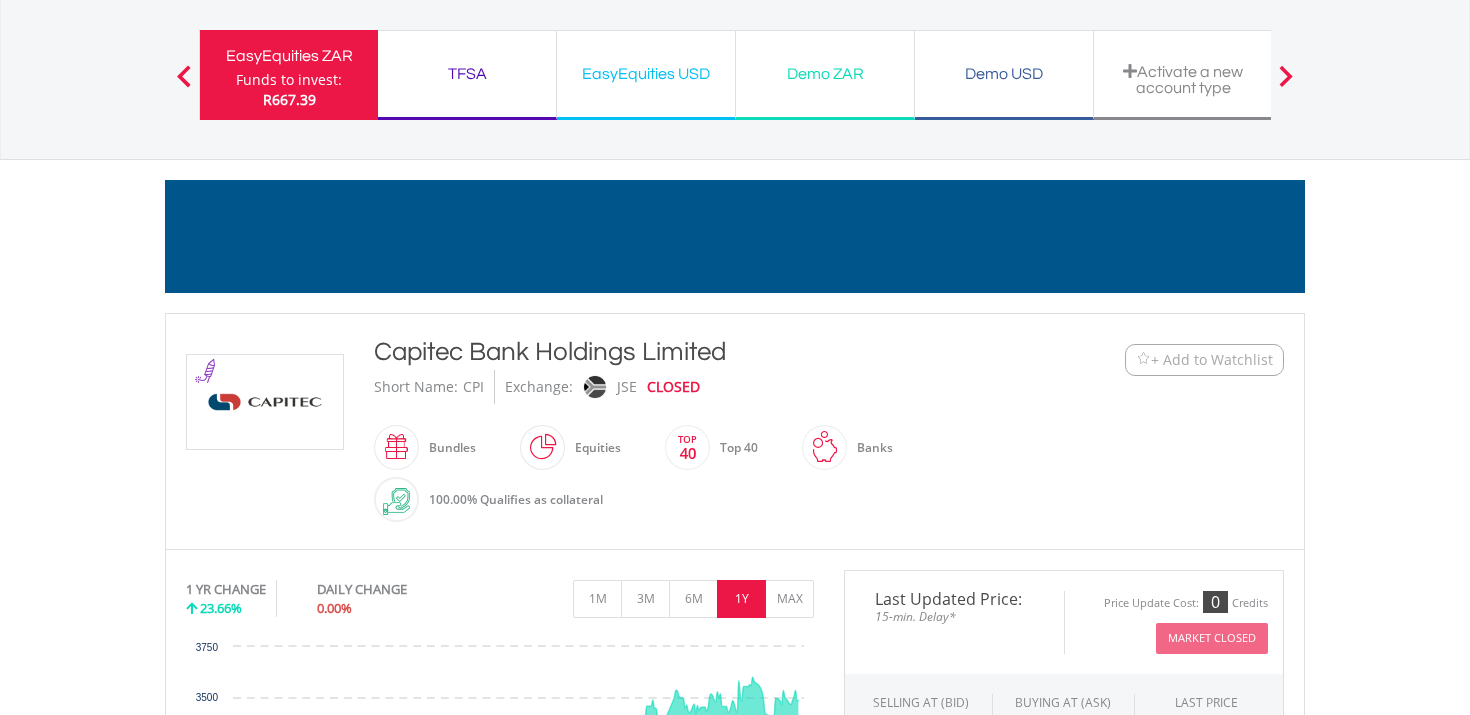 scroll, scrollTop: 0, scrollLeft: 0, axis: both 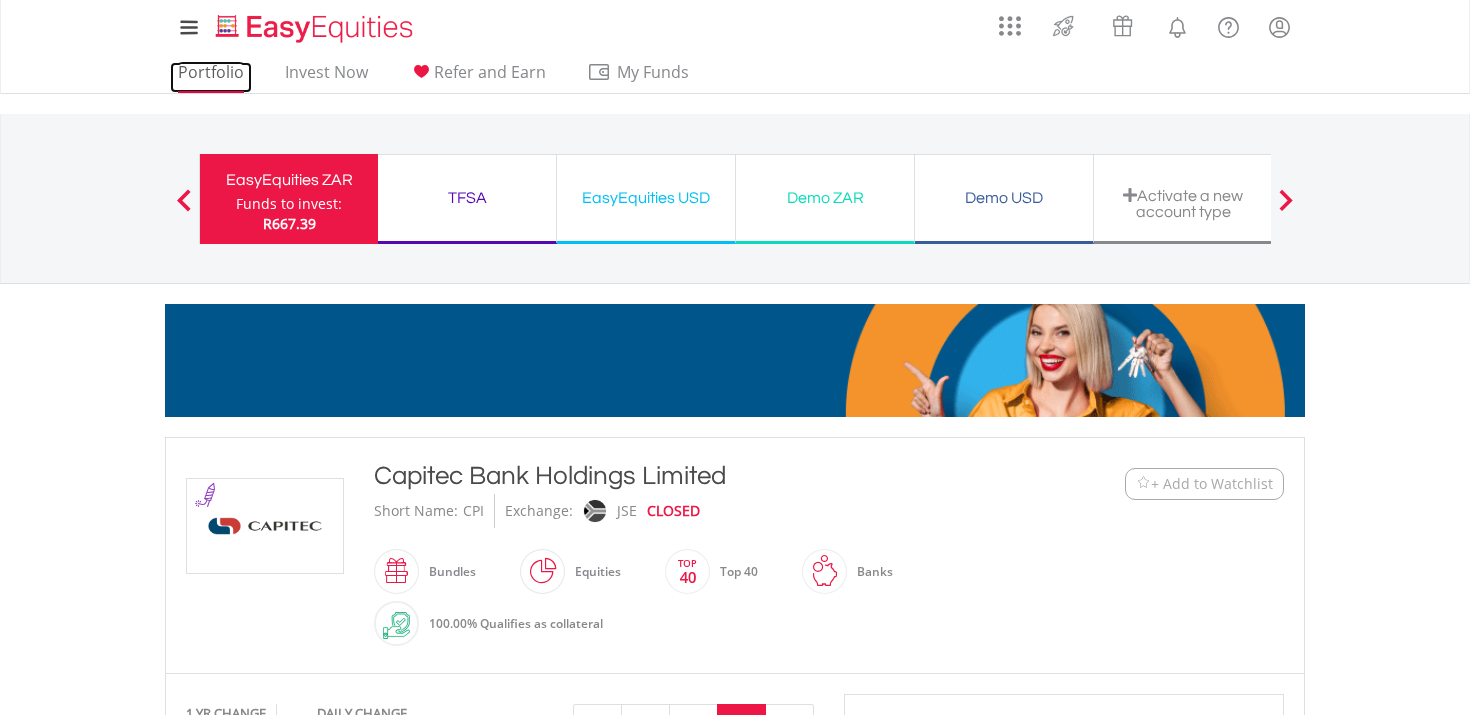click on "Portfolio" at bounding box center [211, 77] 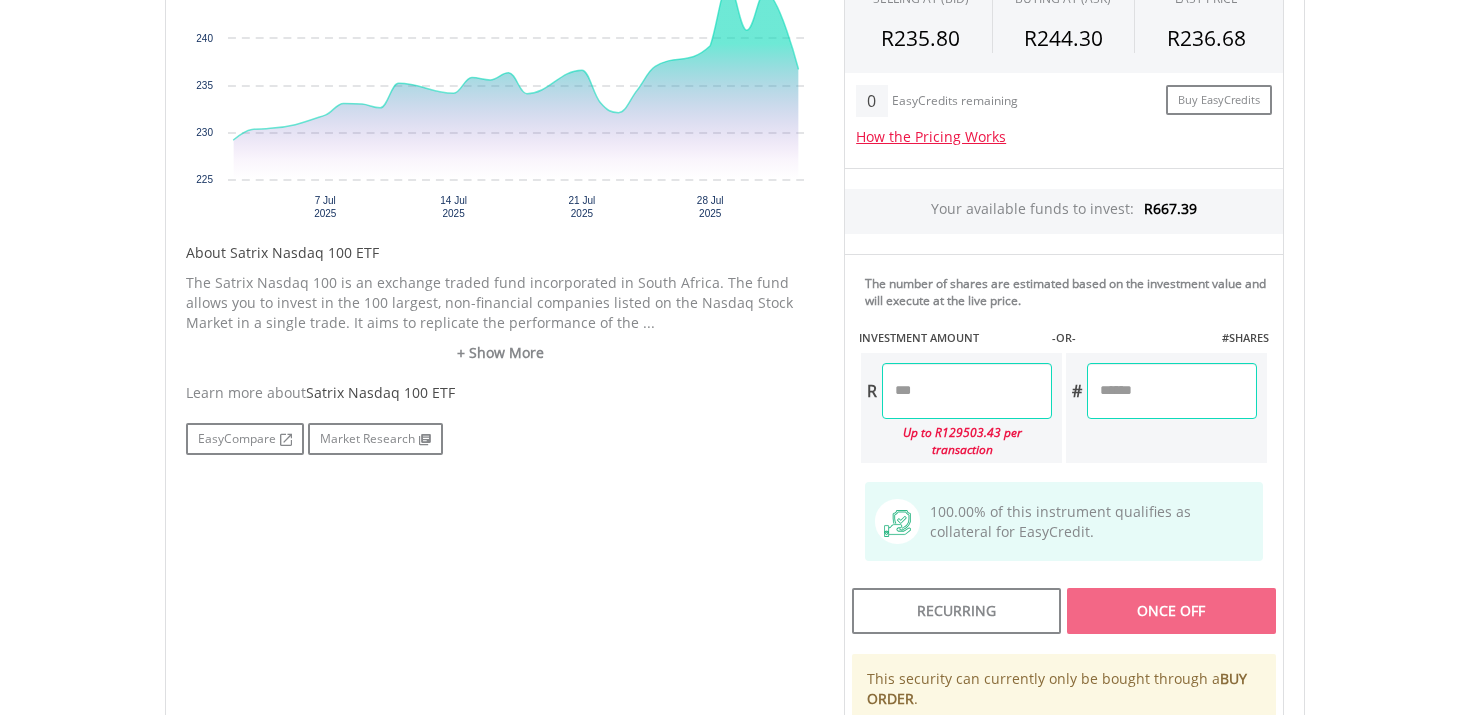 scroll, scrollTop: 821, scrollLeft: 0, axis: vertical 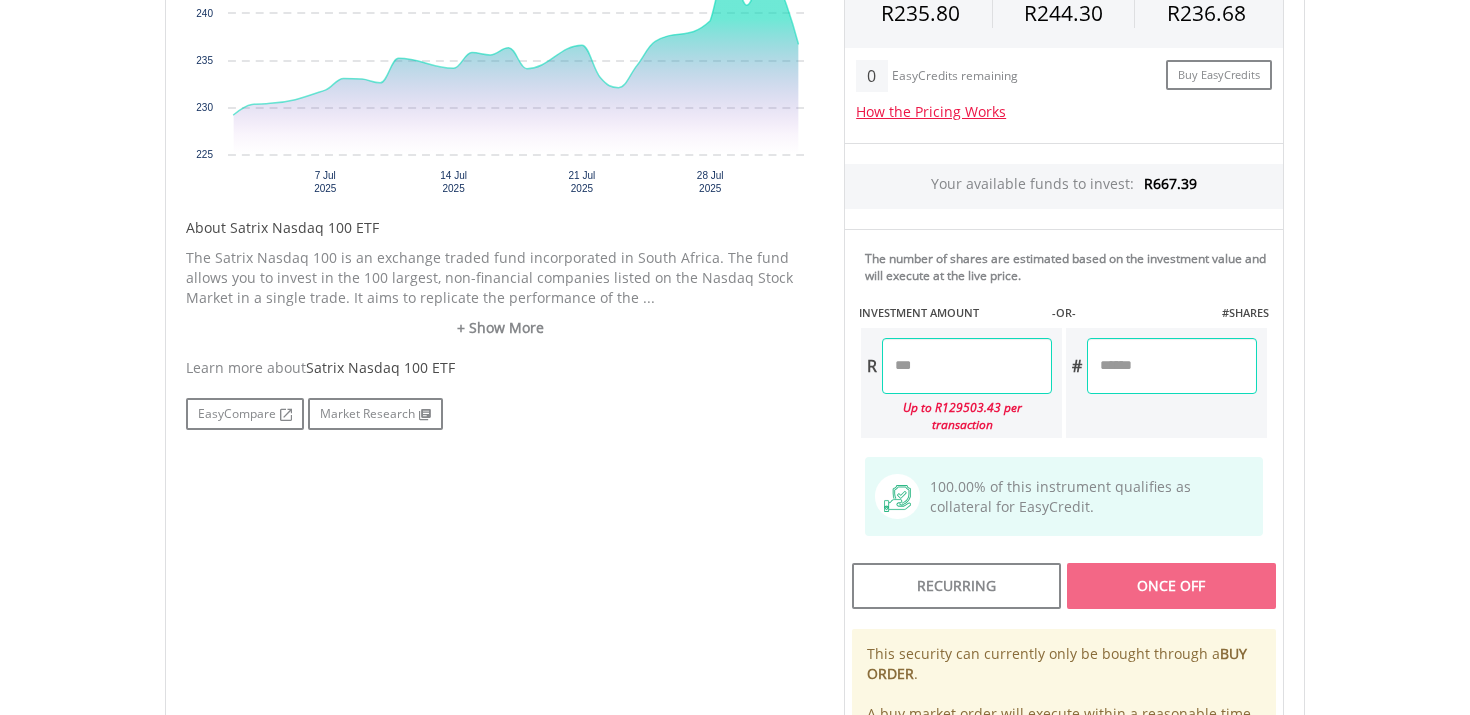 click at bounding box center [967, 366] 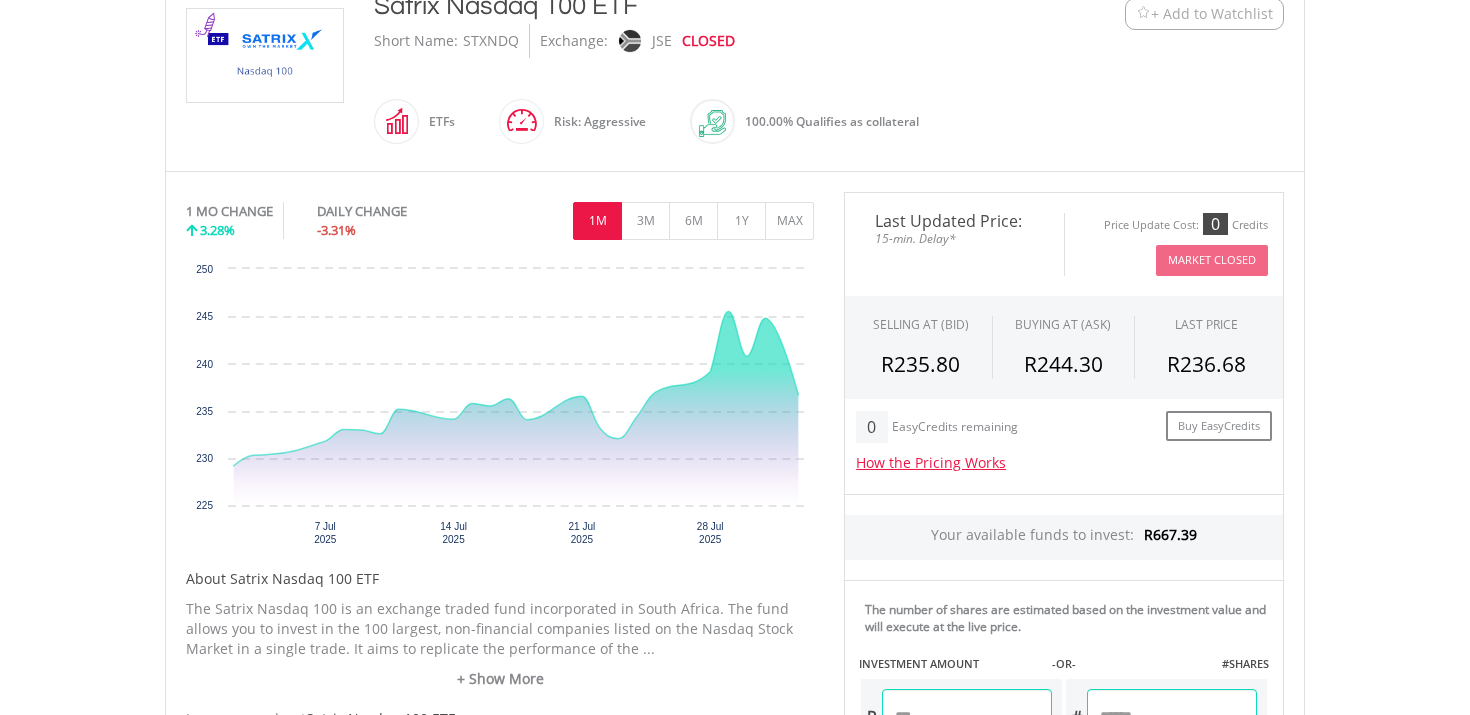 scroll, scrollTop: 452, scrollLeft: 0, axis: vertical 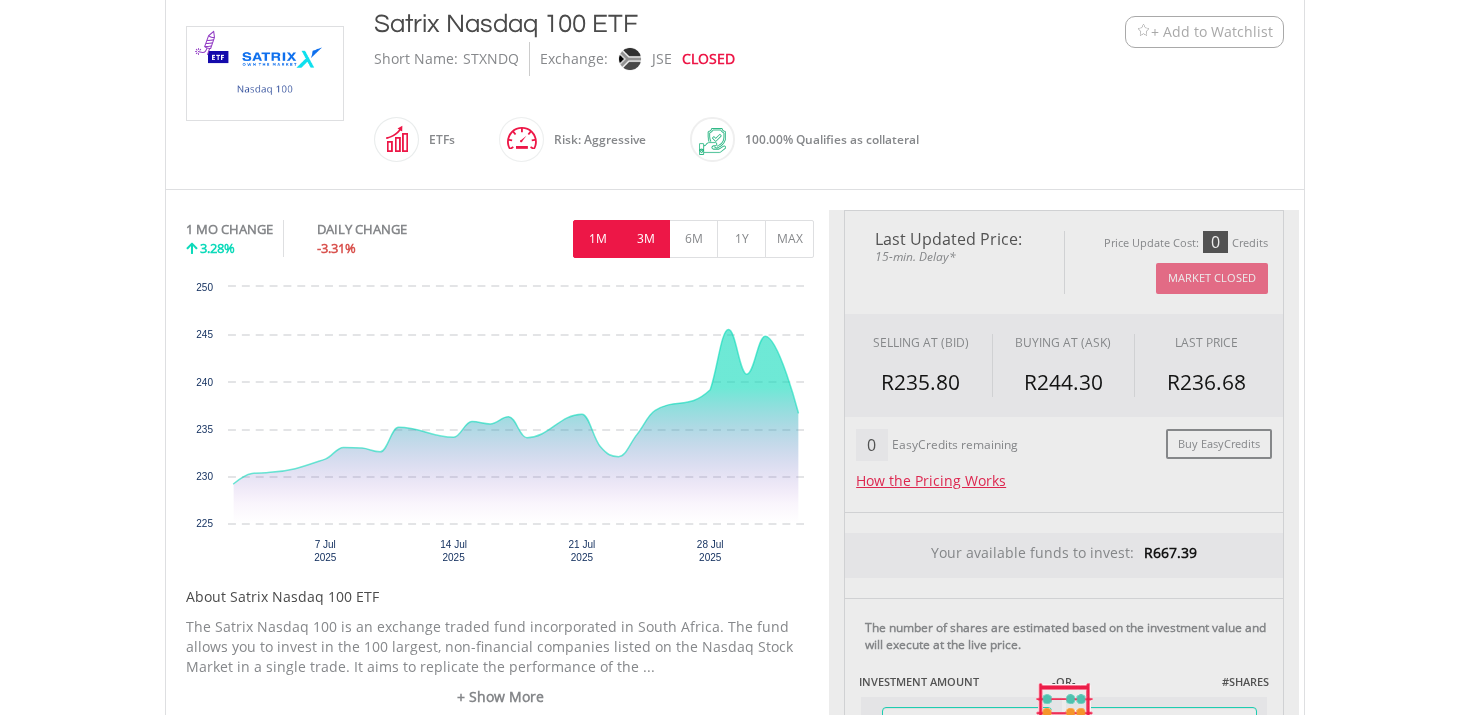 click on "3M" at bounding box center [645, 239] 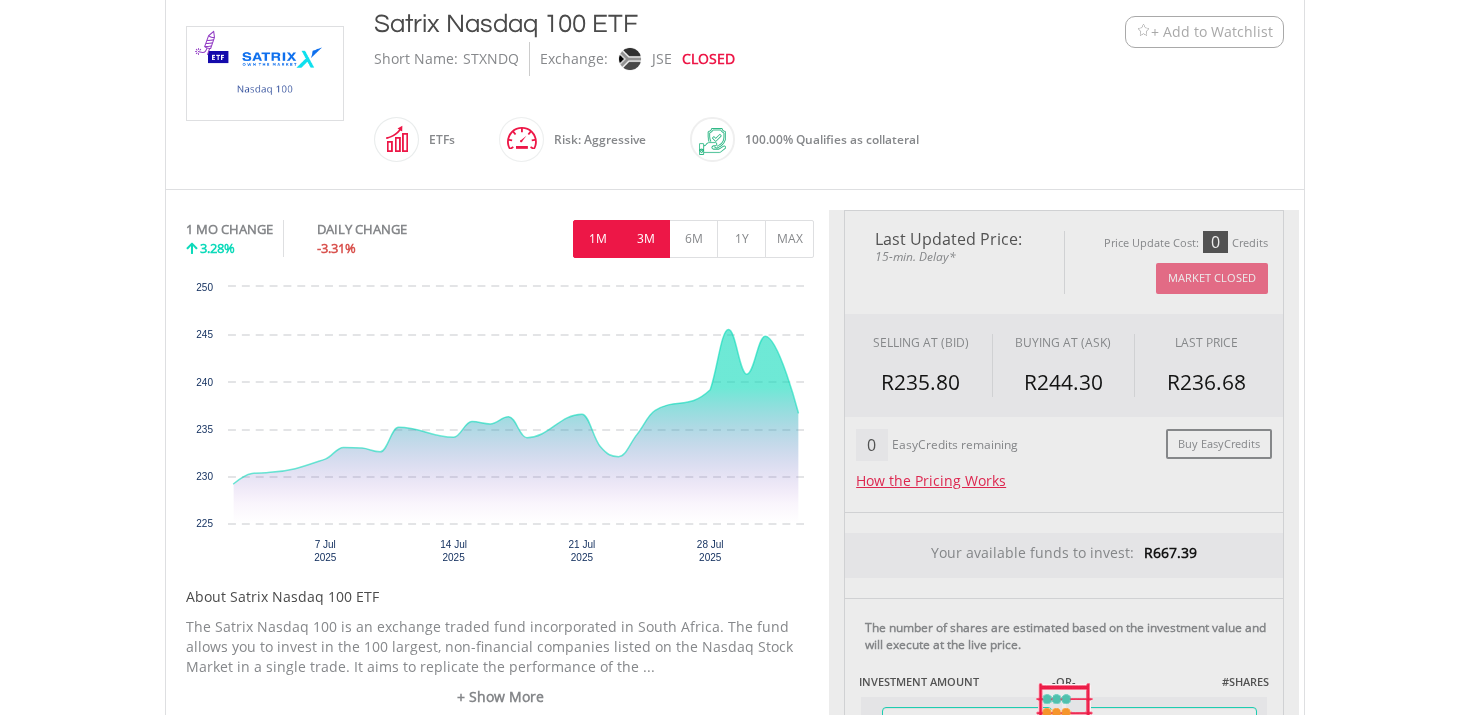 type on "******" 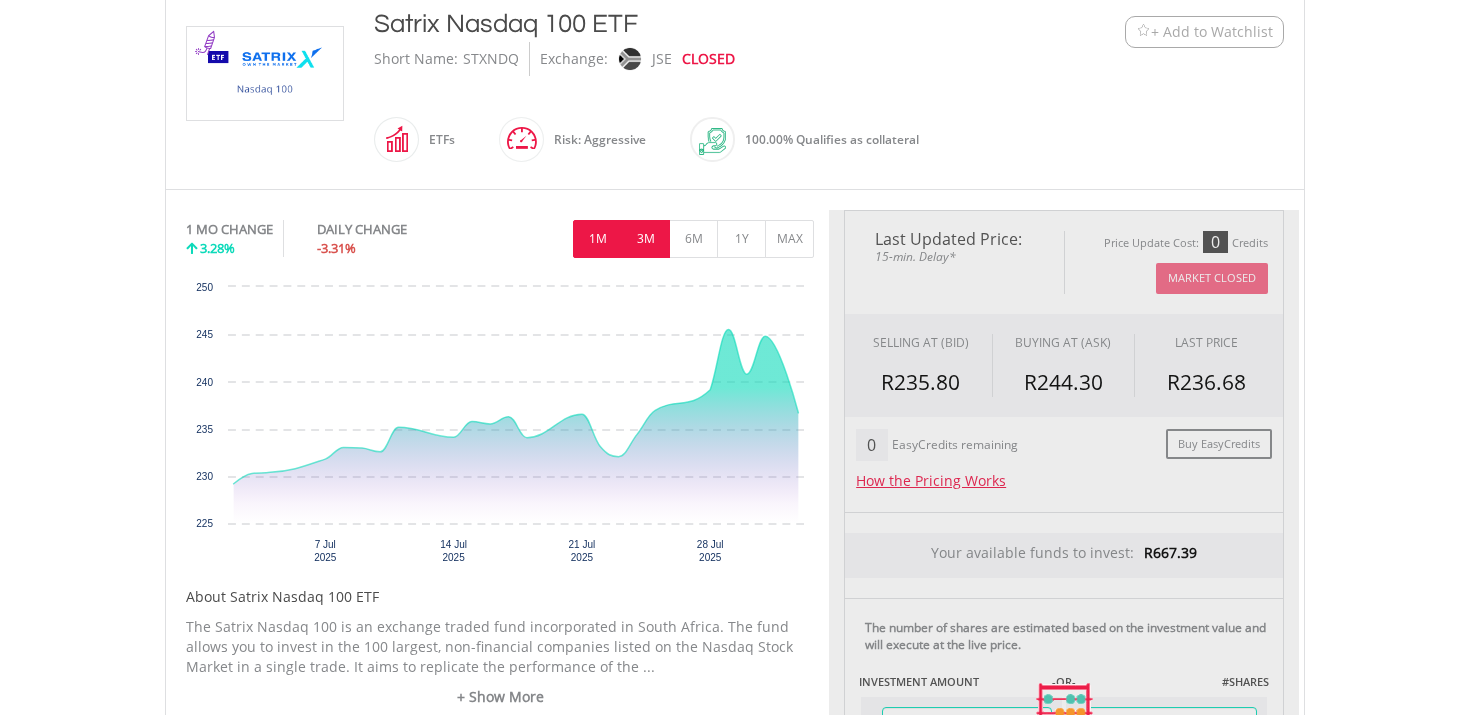 type on "******" 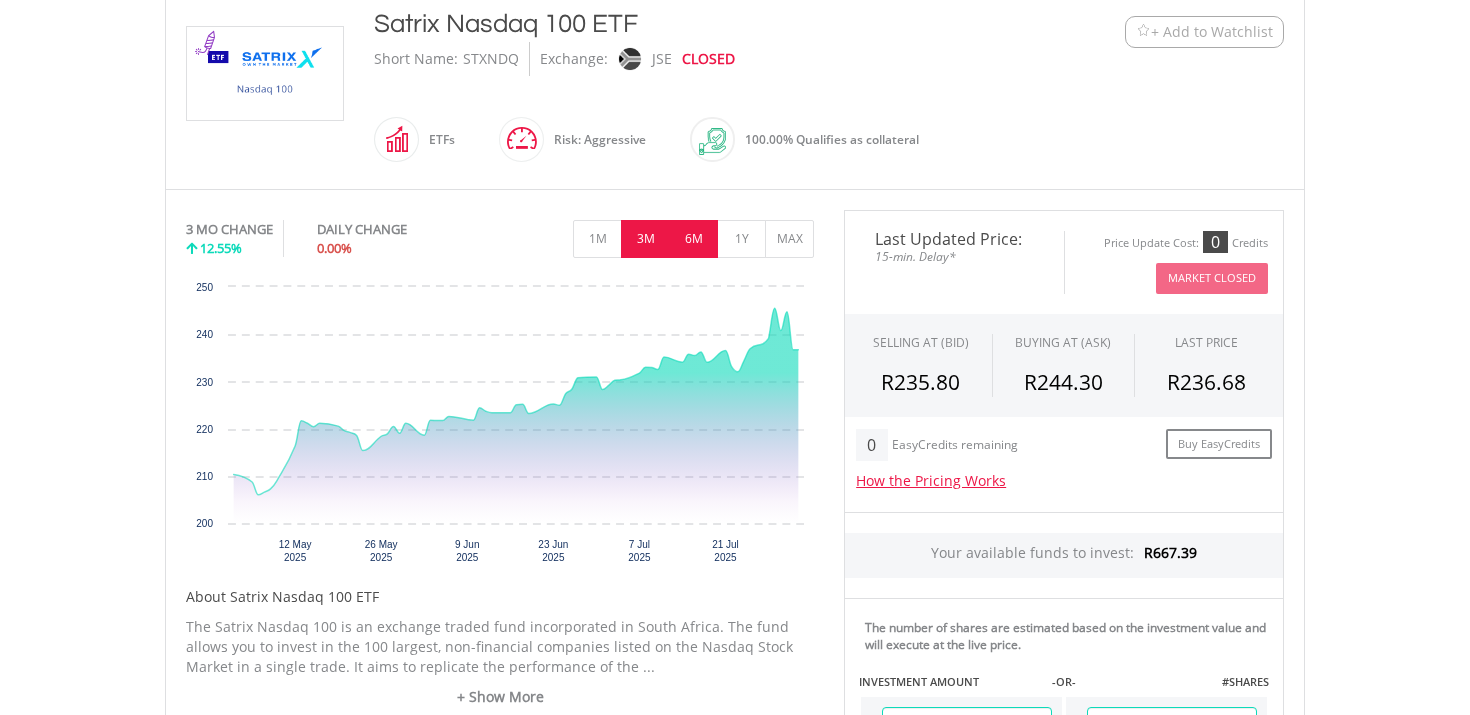 click on "6M" at bounding box center (693, 239) 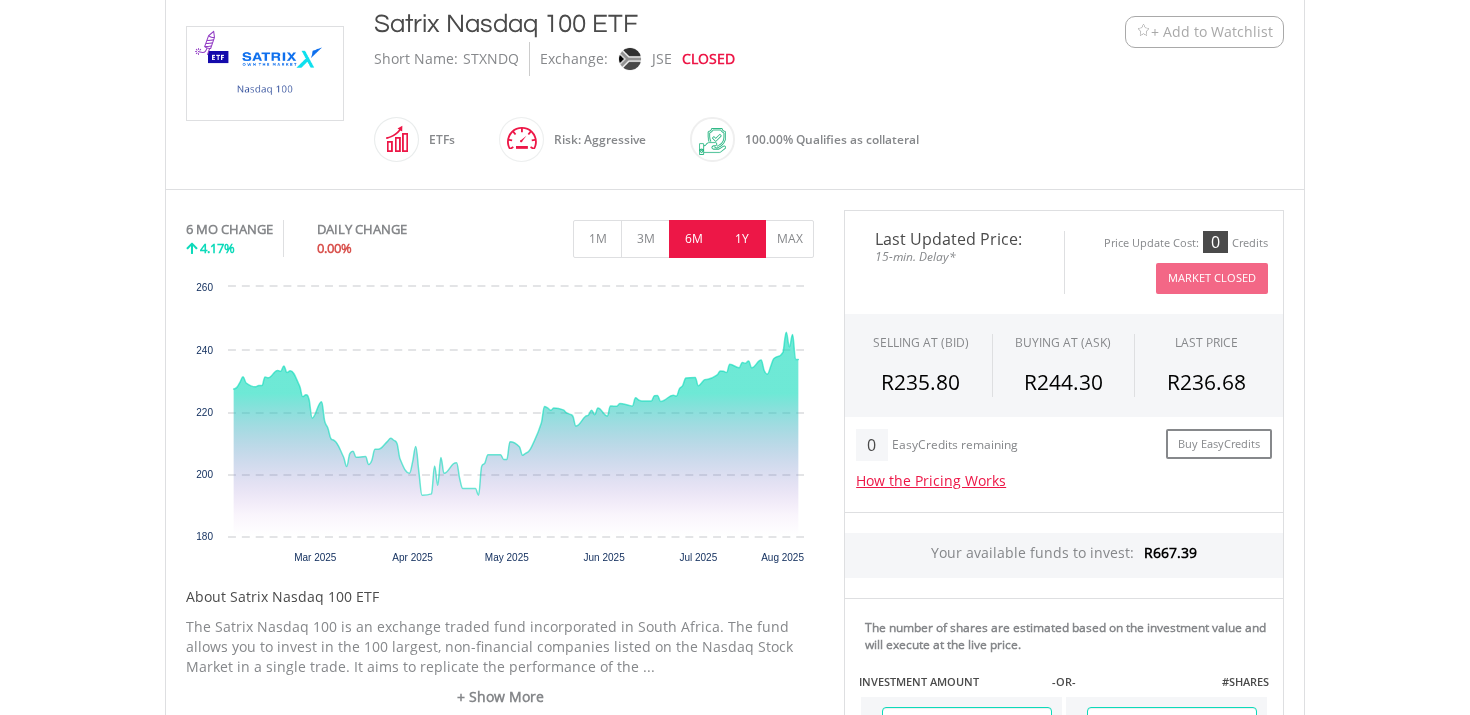 click on "1Y" at bounding box center (741, 239) 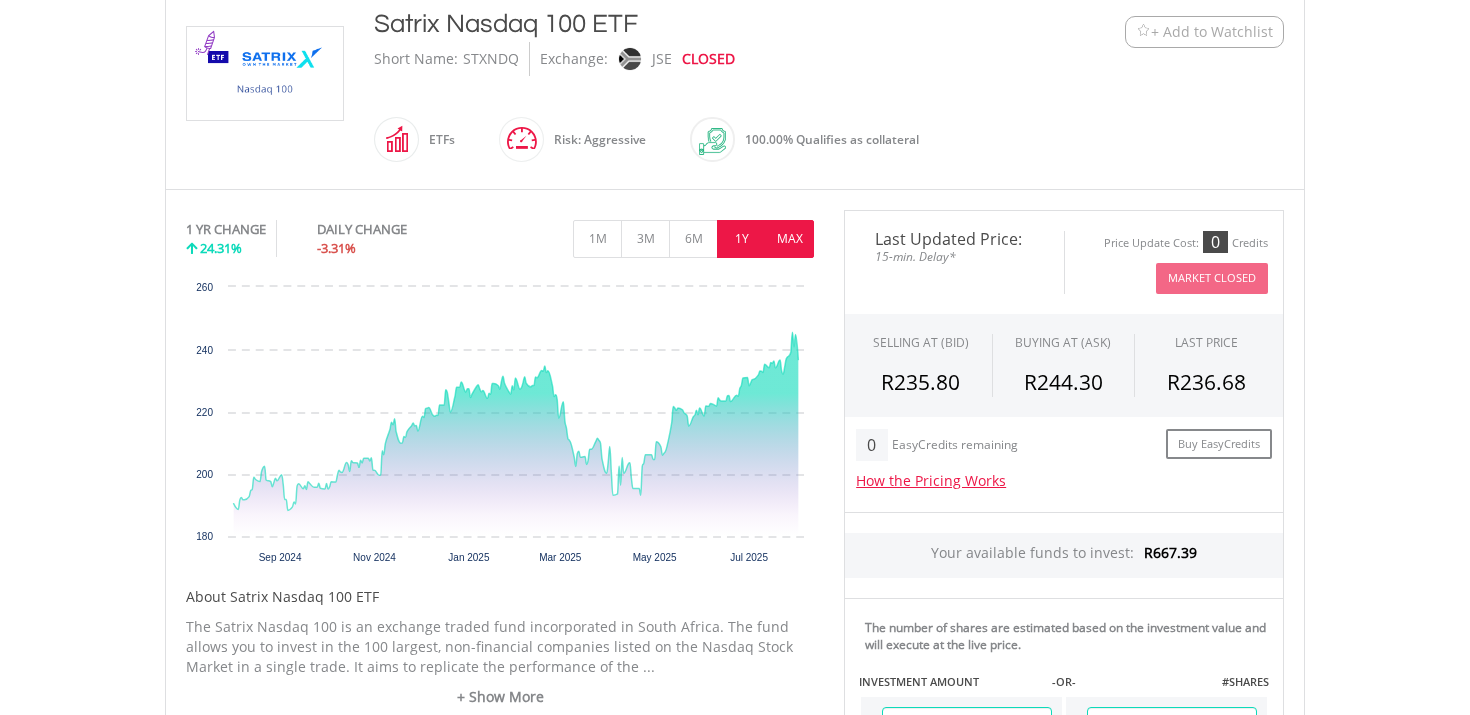 click on "MAX" at bounding box center [789, 239] 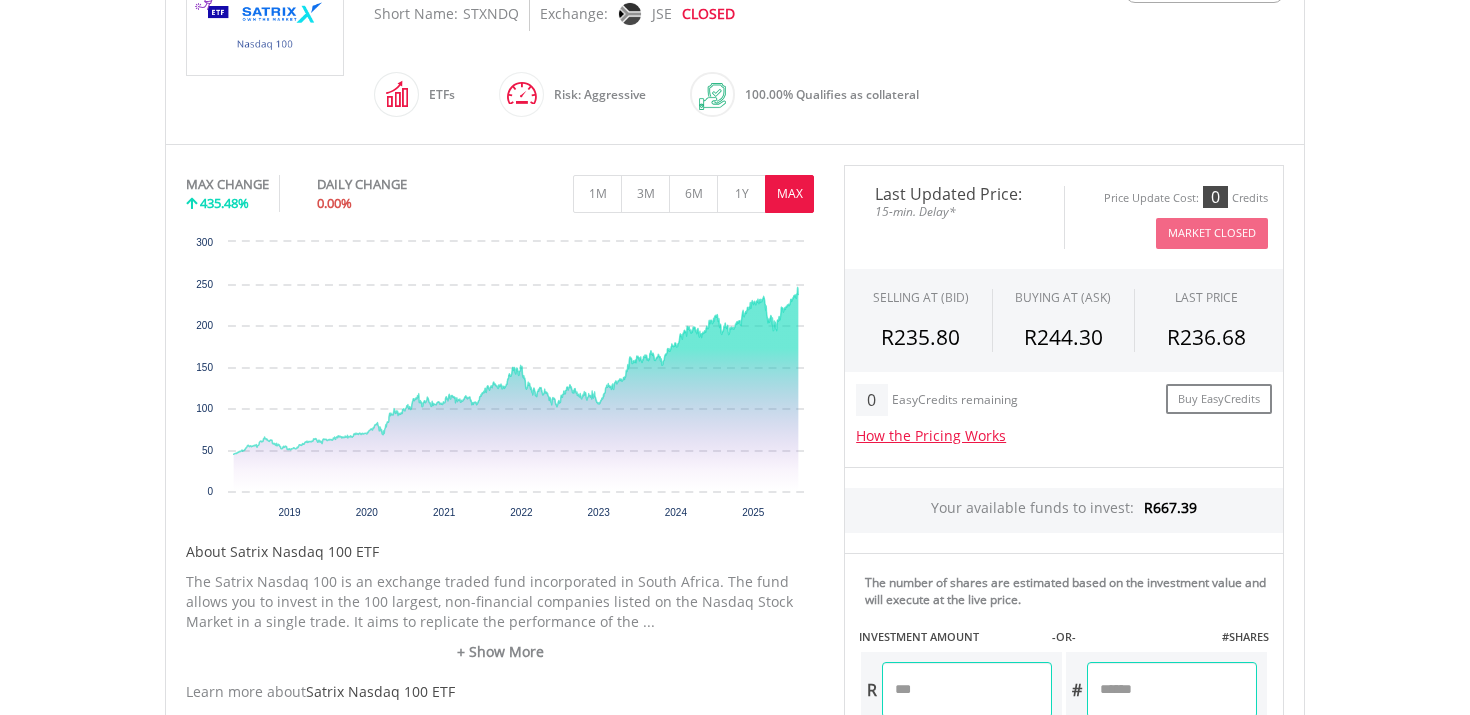 scroll, scrollTop: 501, scrollLeft: 0, axis: vertical 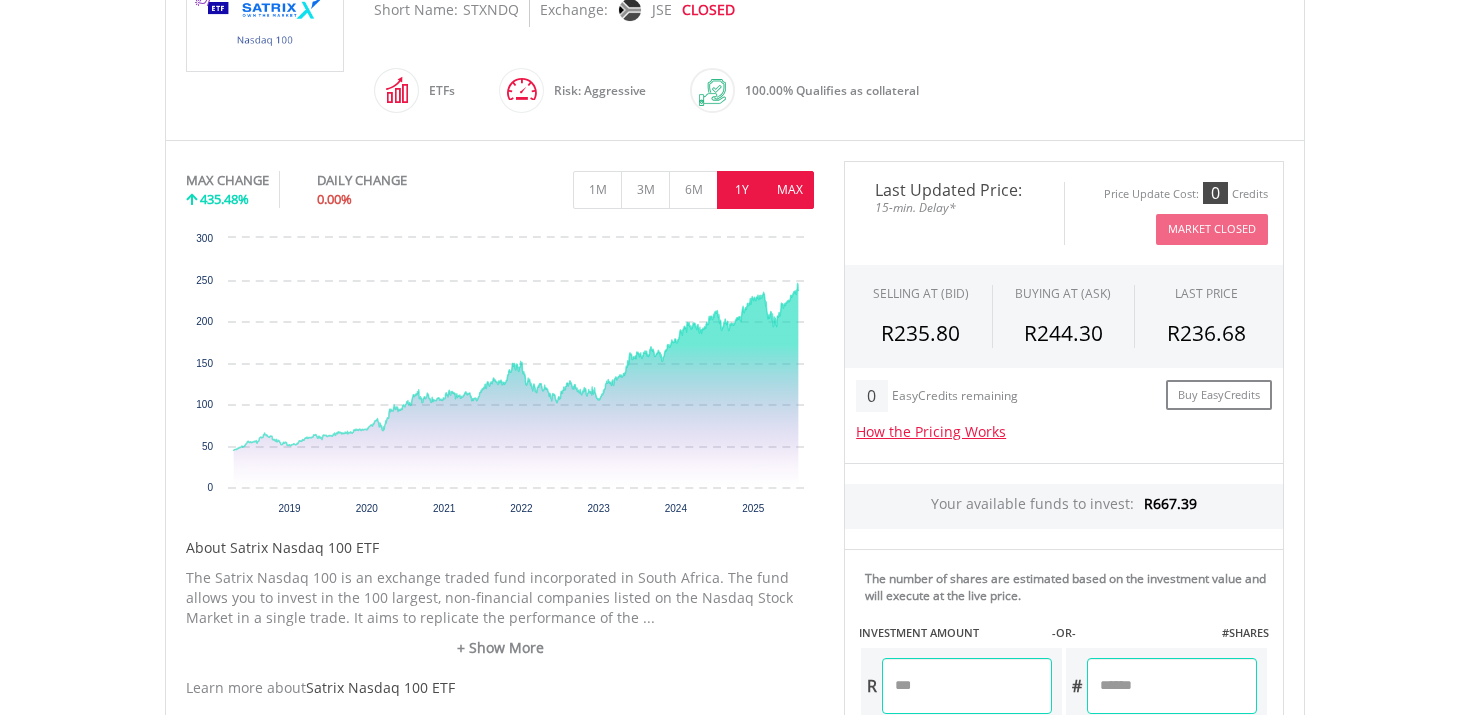 click on "1Y" at bounding box center (741, 190) 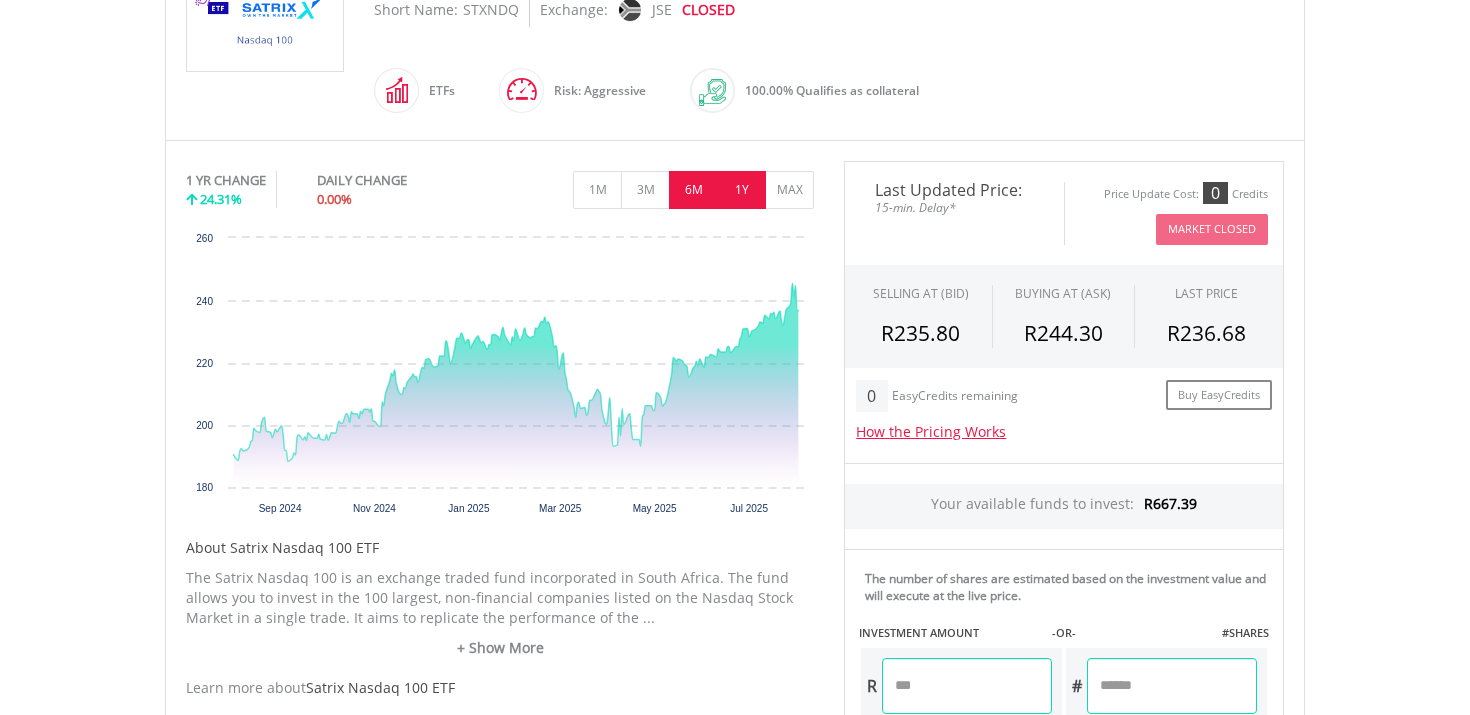 click on "6M" at bounding box center [693, 190] 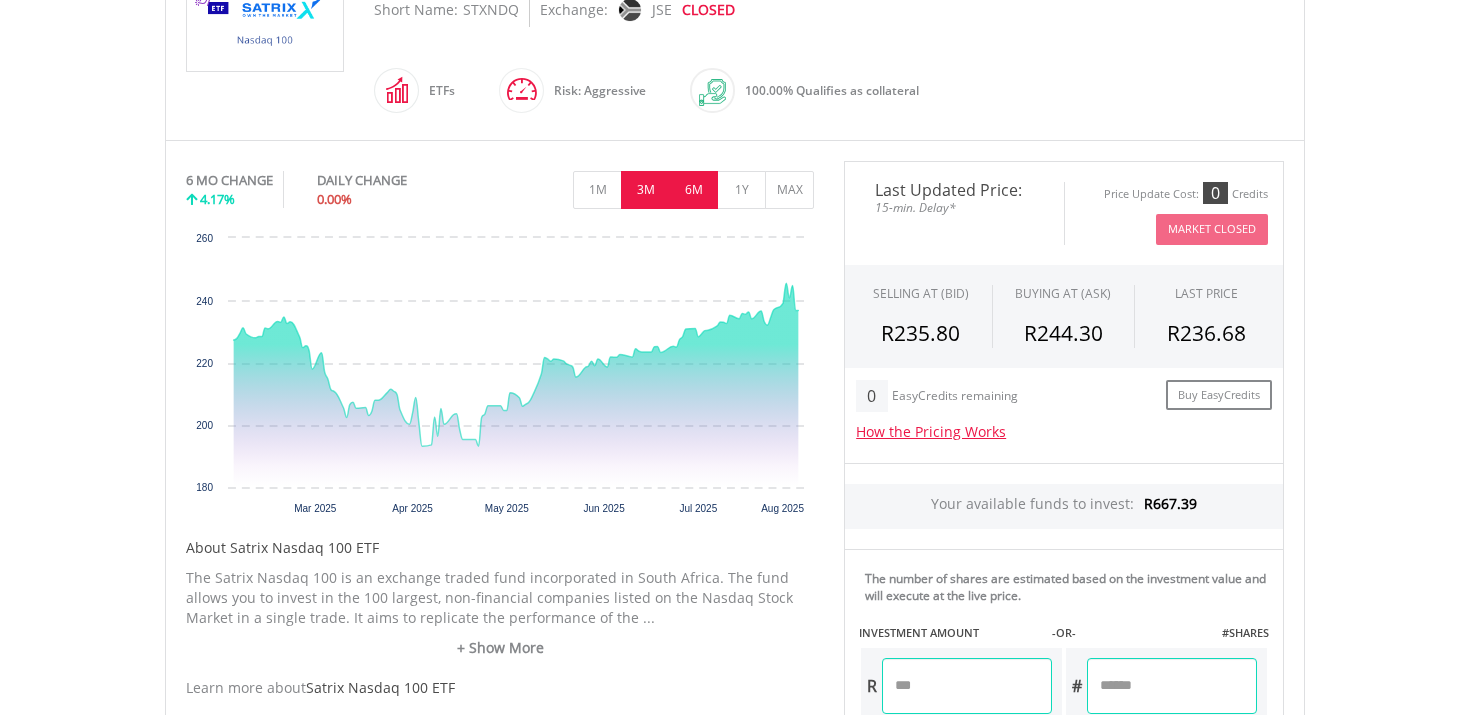 click on "3M" at bounding box center (645, 190) 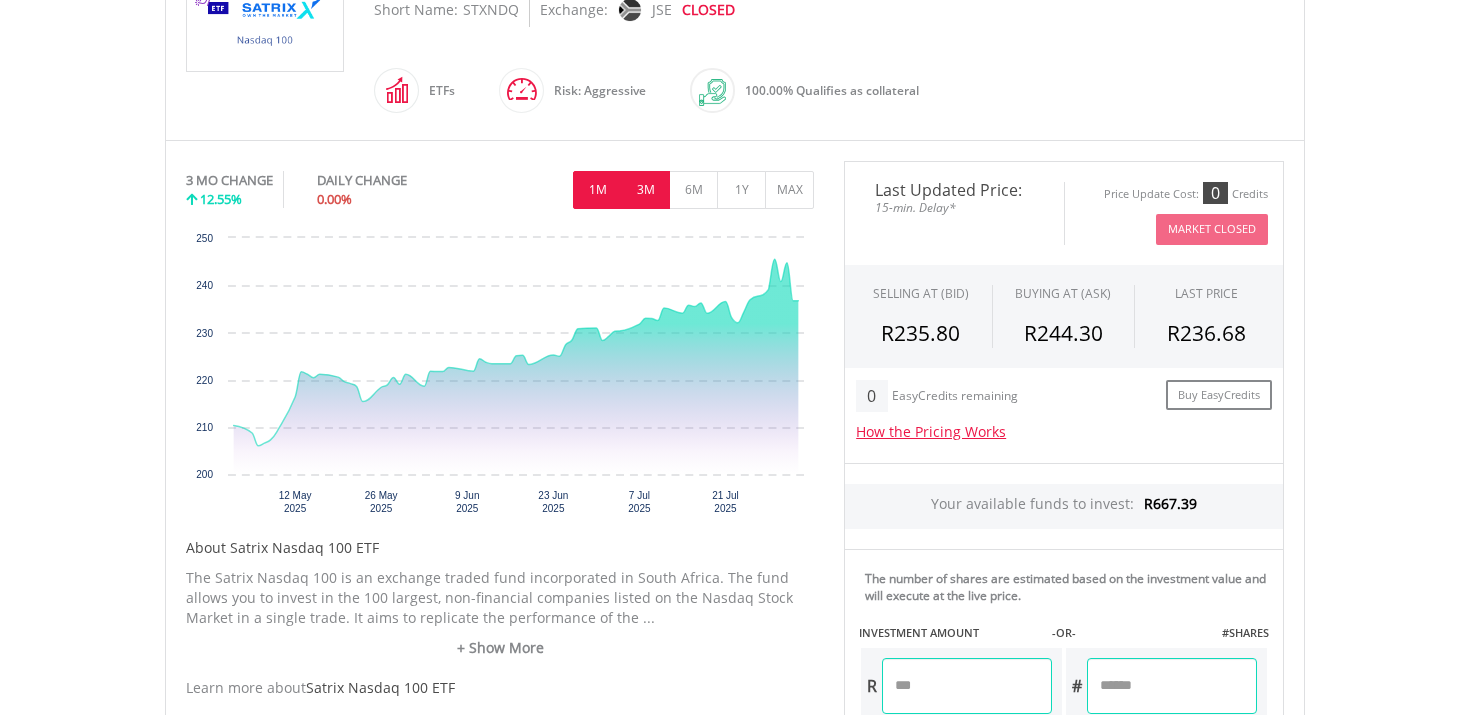 click on "1M" at bounding box center (597, 190) 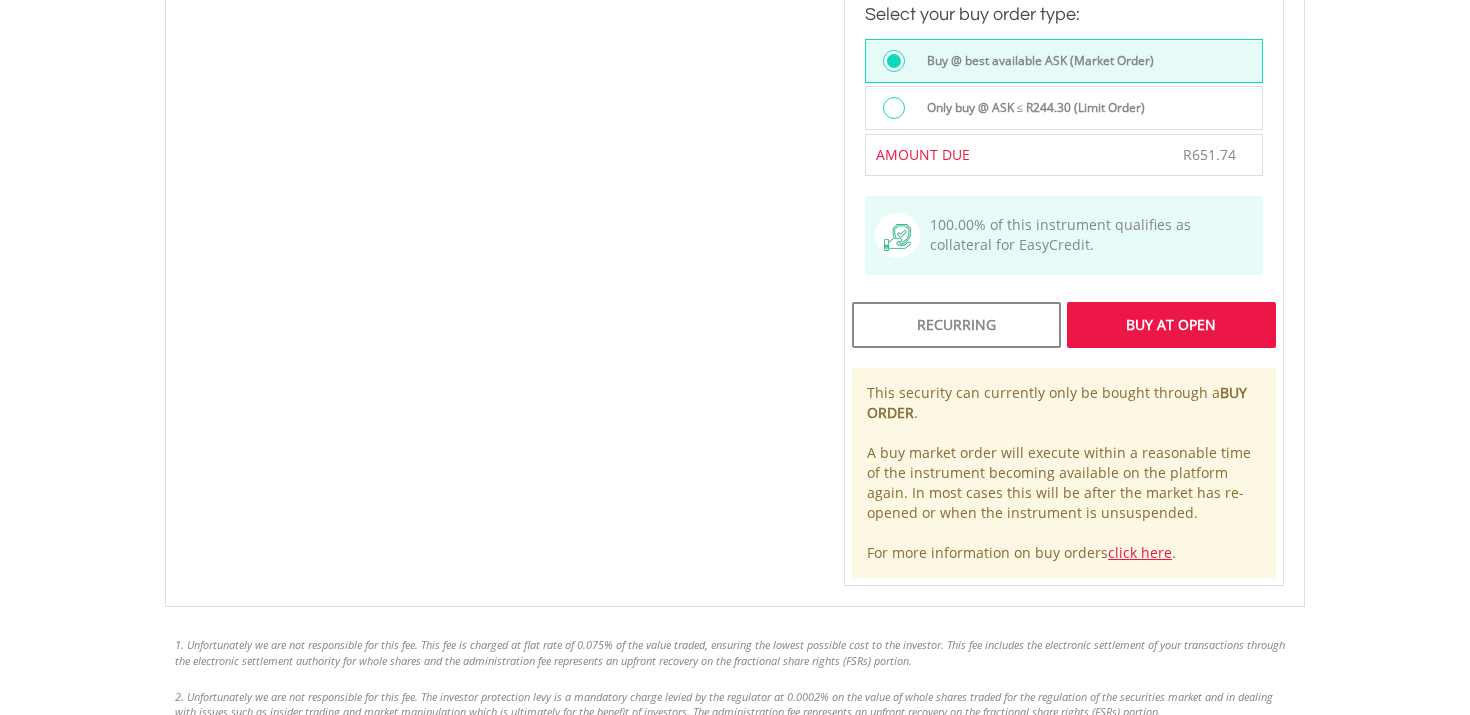 scroll, scrollTop: 1543, scrollLeft: 0, axis: vertical 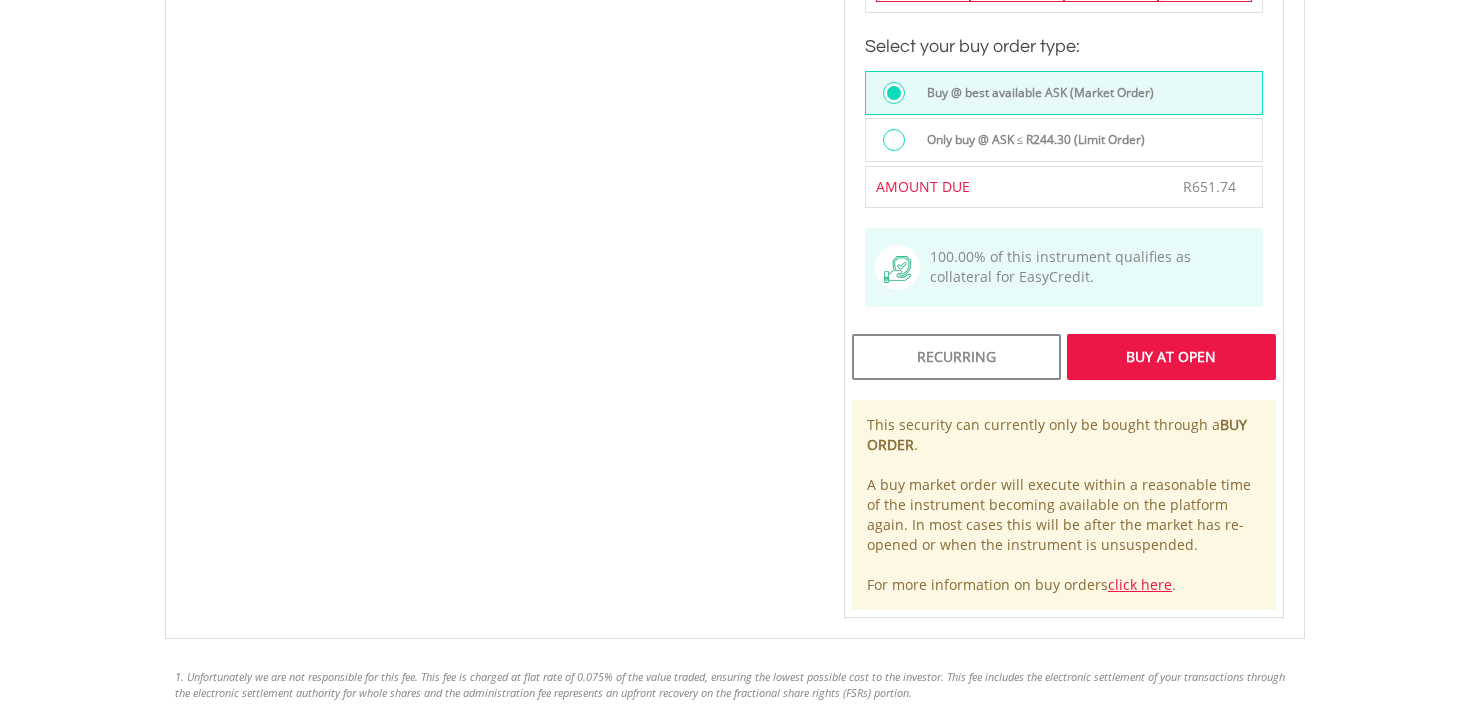 click on "Buy At Open" at bounding box center (1171, 357) 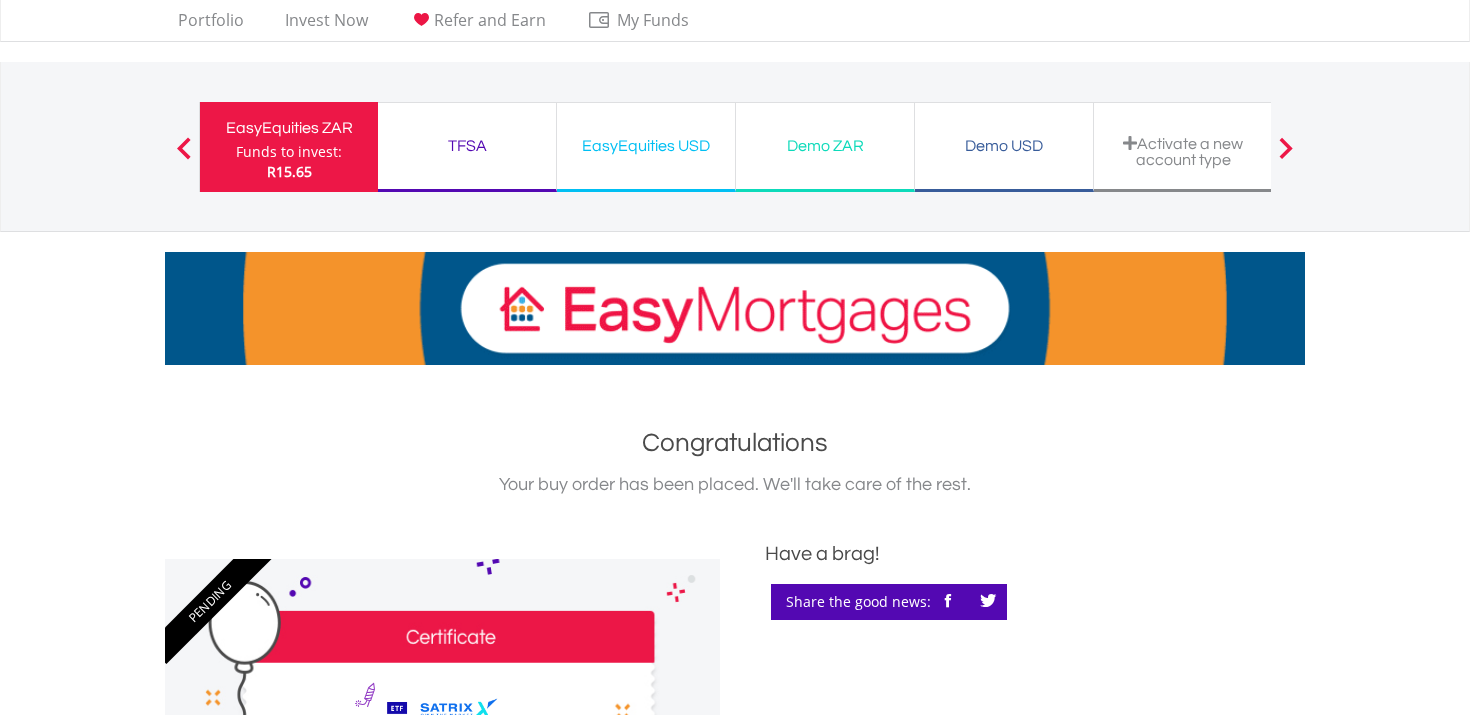 scroll, scrollTop: 0, scrollLeft: 0, axis: both 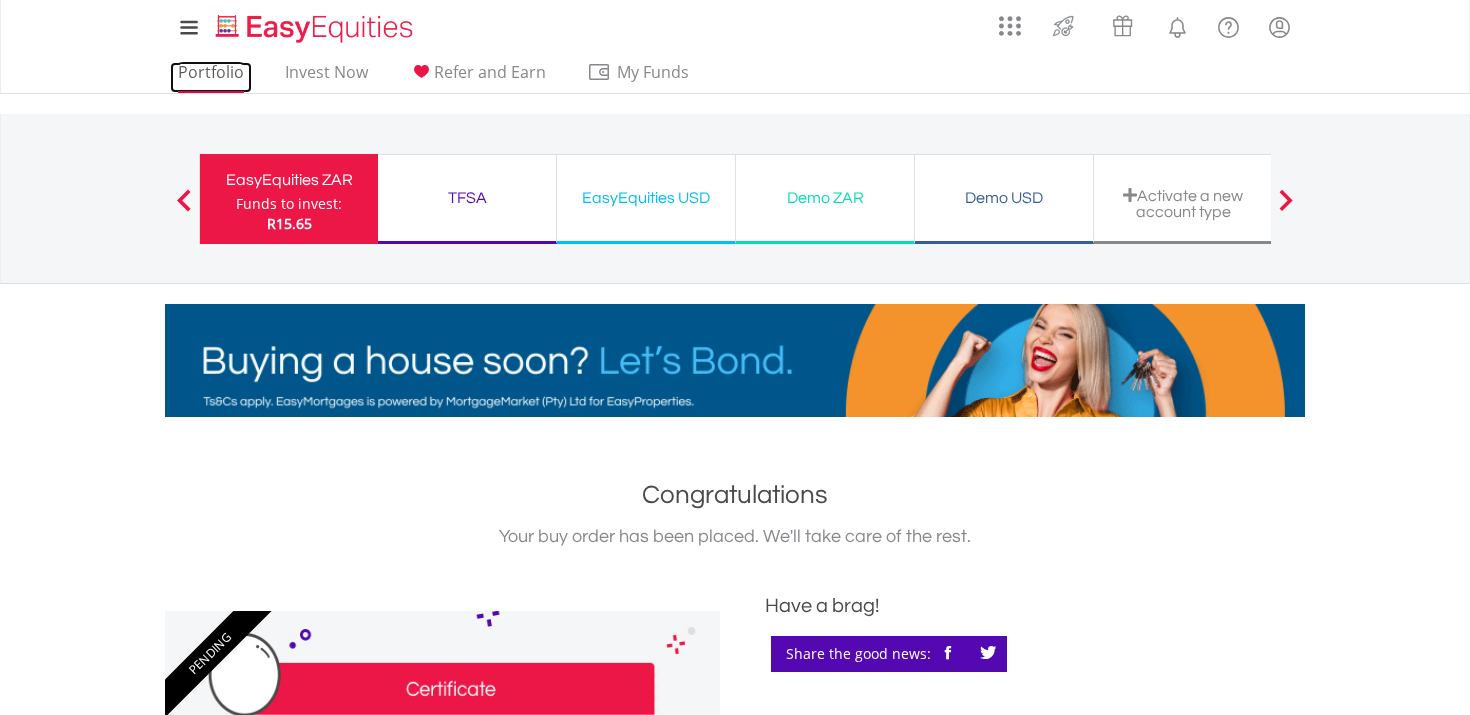 click on "Portfolio" at bounding box center (211, 77) 